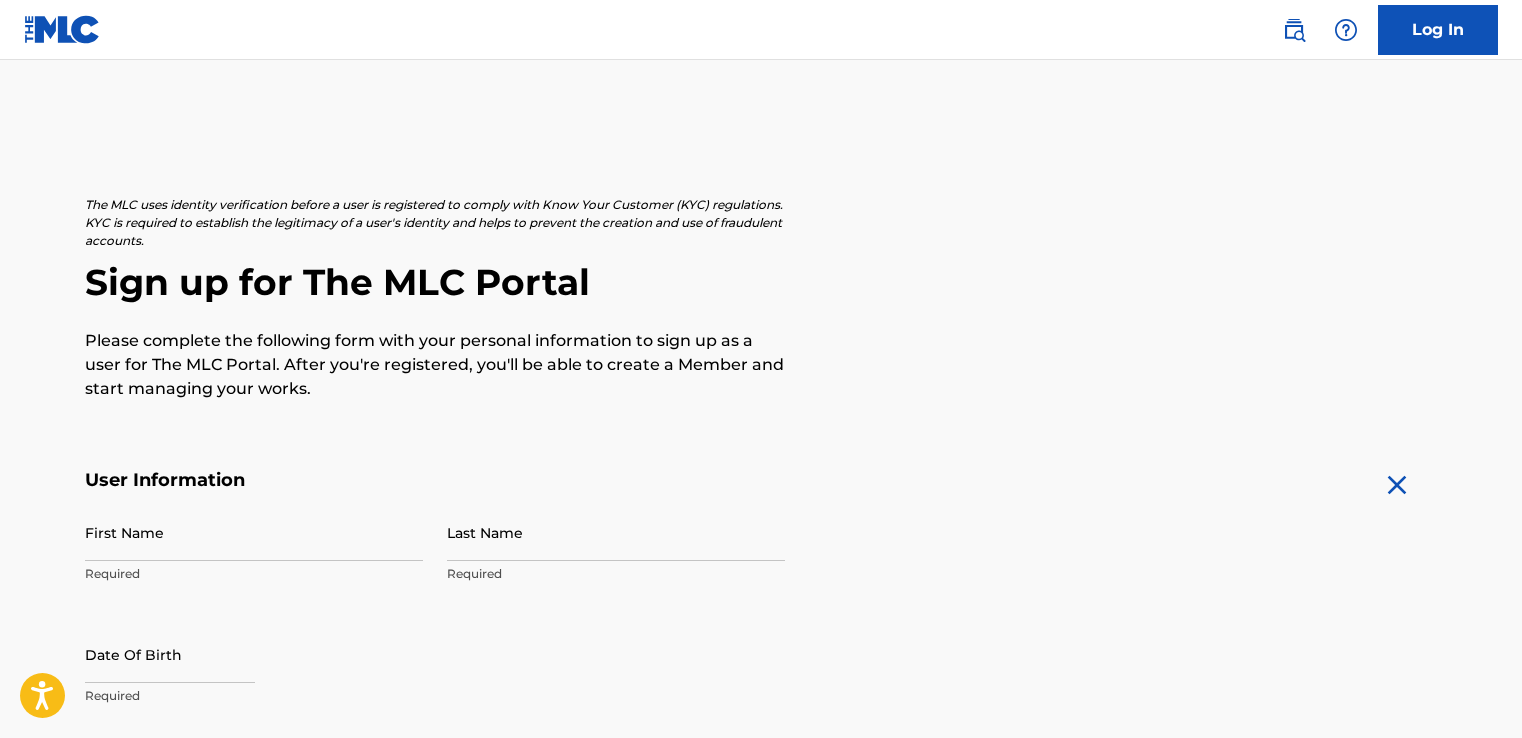 scroll, scrollTop: 0, scrollLeft: 0, axis: both 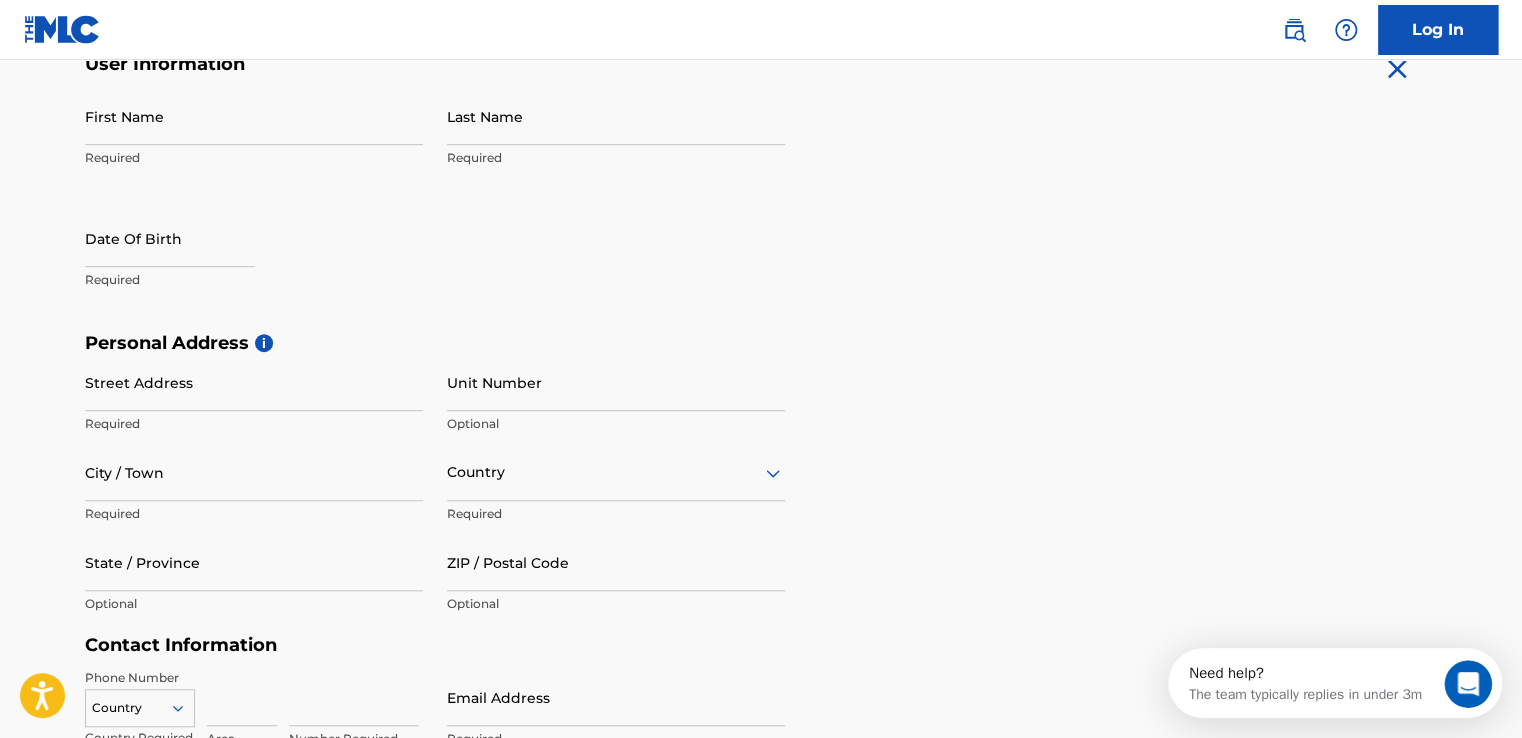 click on "Required" at bounding box center [254, 158] 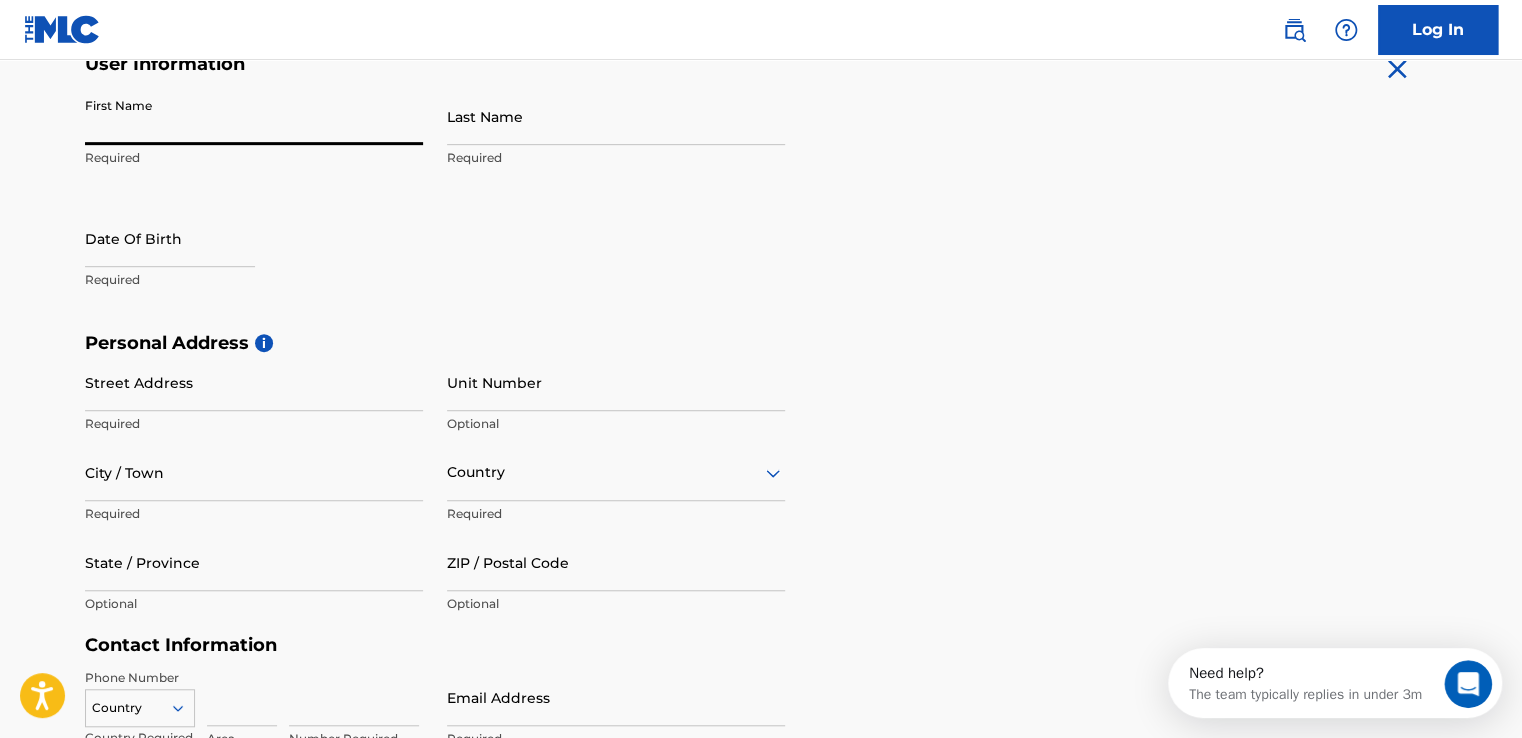 click on "First Name" at bounding box center (254, 116) 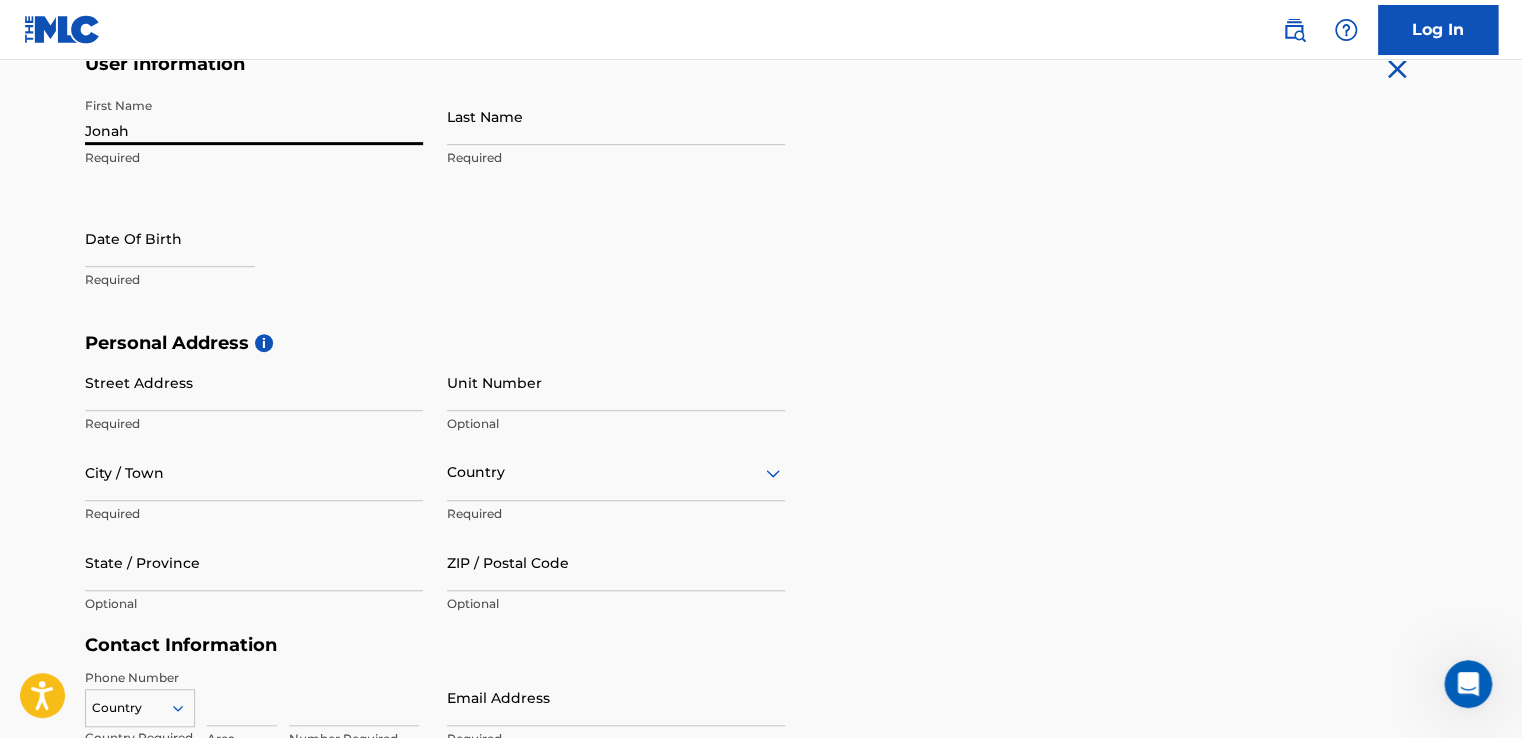 type on "Jonah" 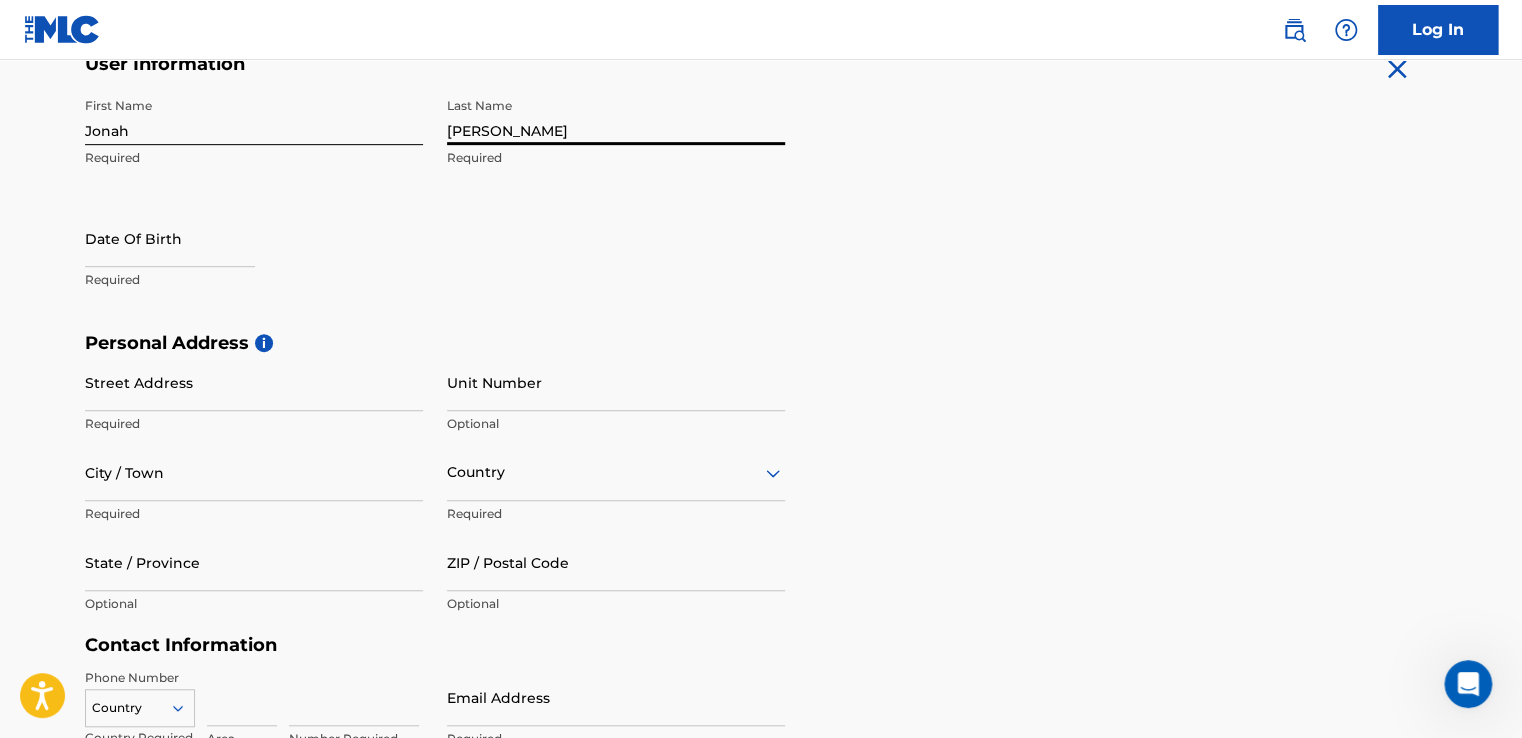 type on "[PERSON_NAME]" 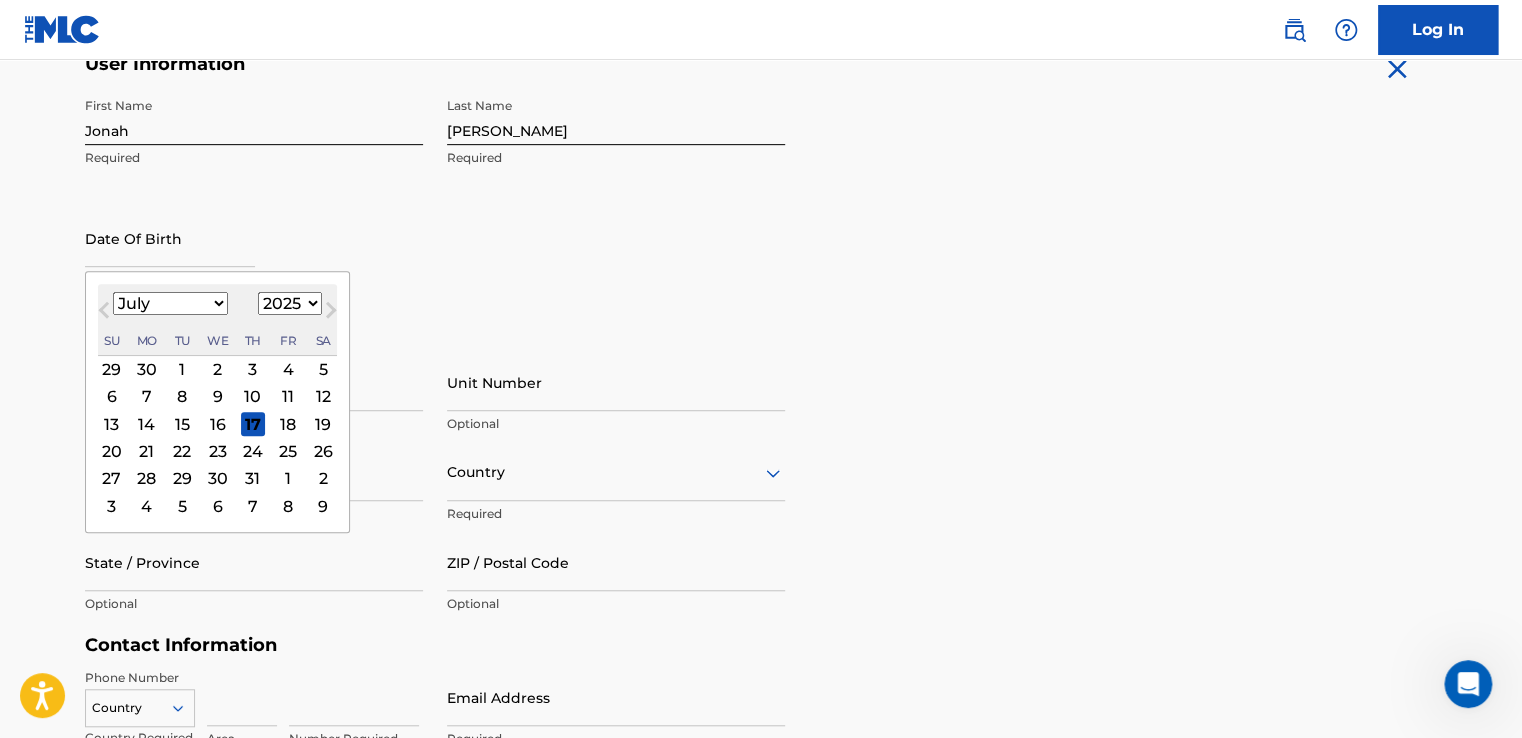 click on "January February March April May June July August September October November December" at bounding box center [170, 303] 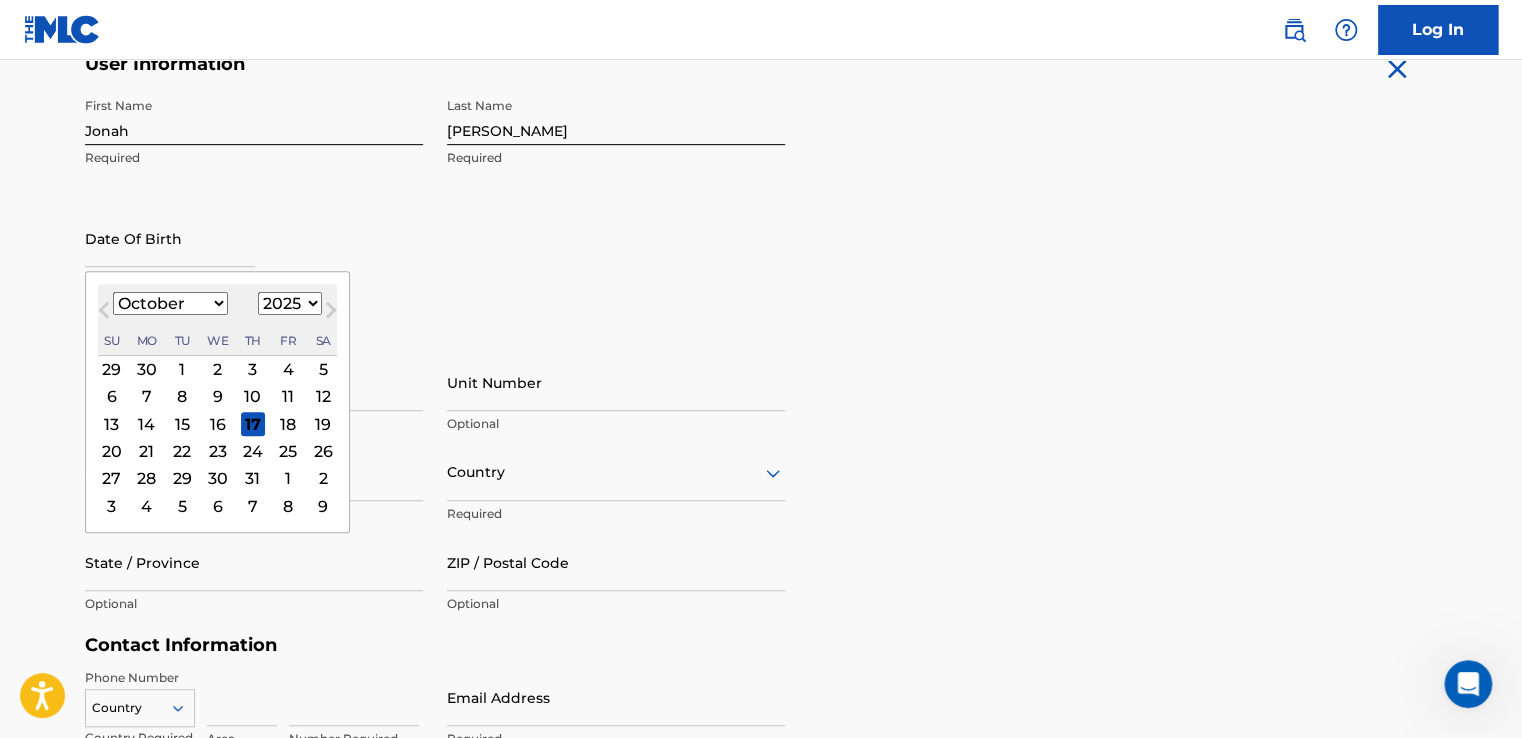 click on "January February March April May June July August September October November December" at bounding box center (170, 303) 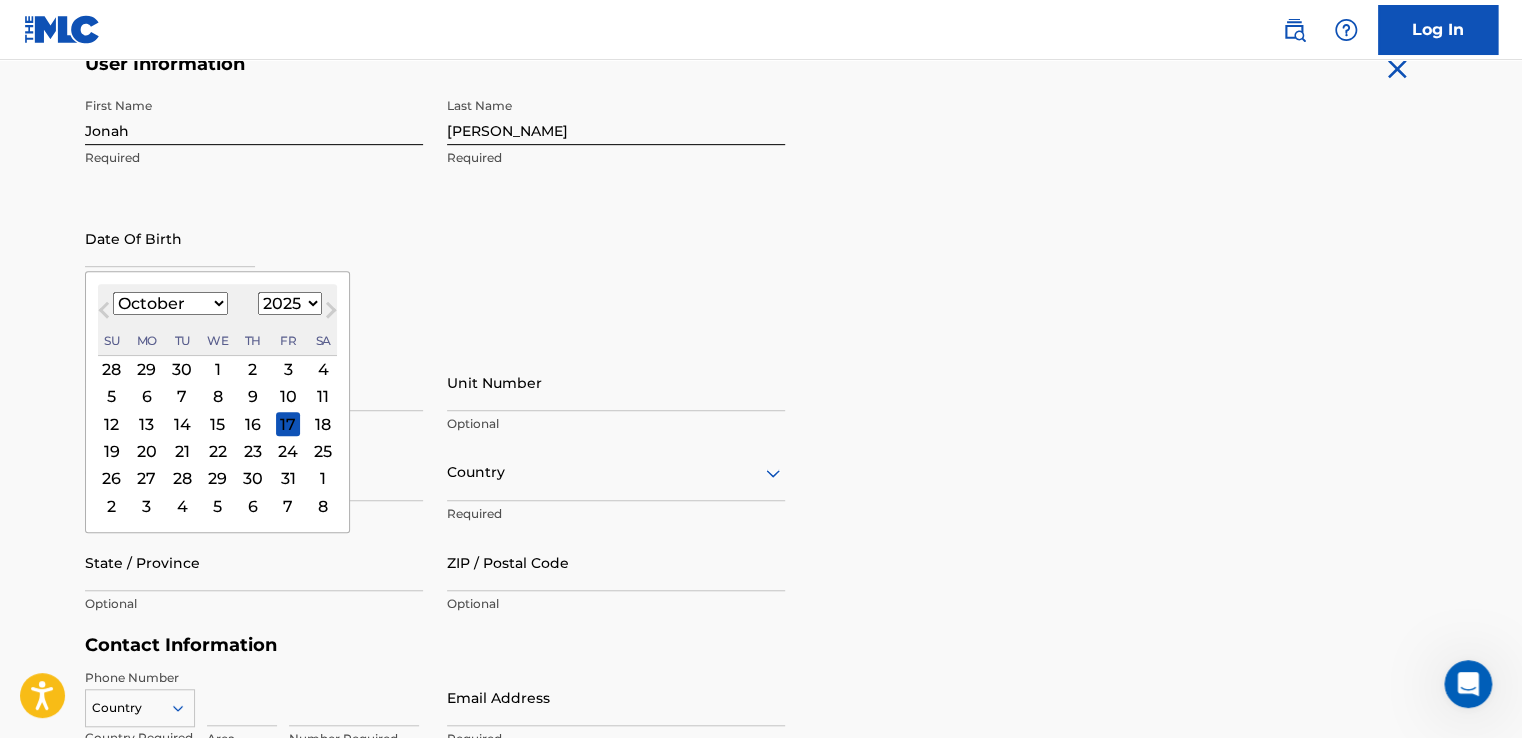 click on "15" at bounding box center (218, 424) 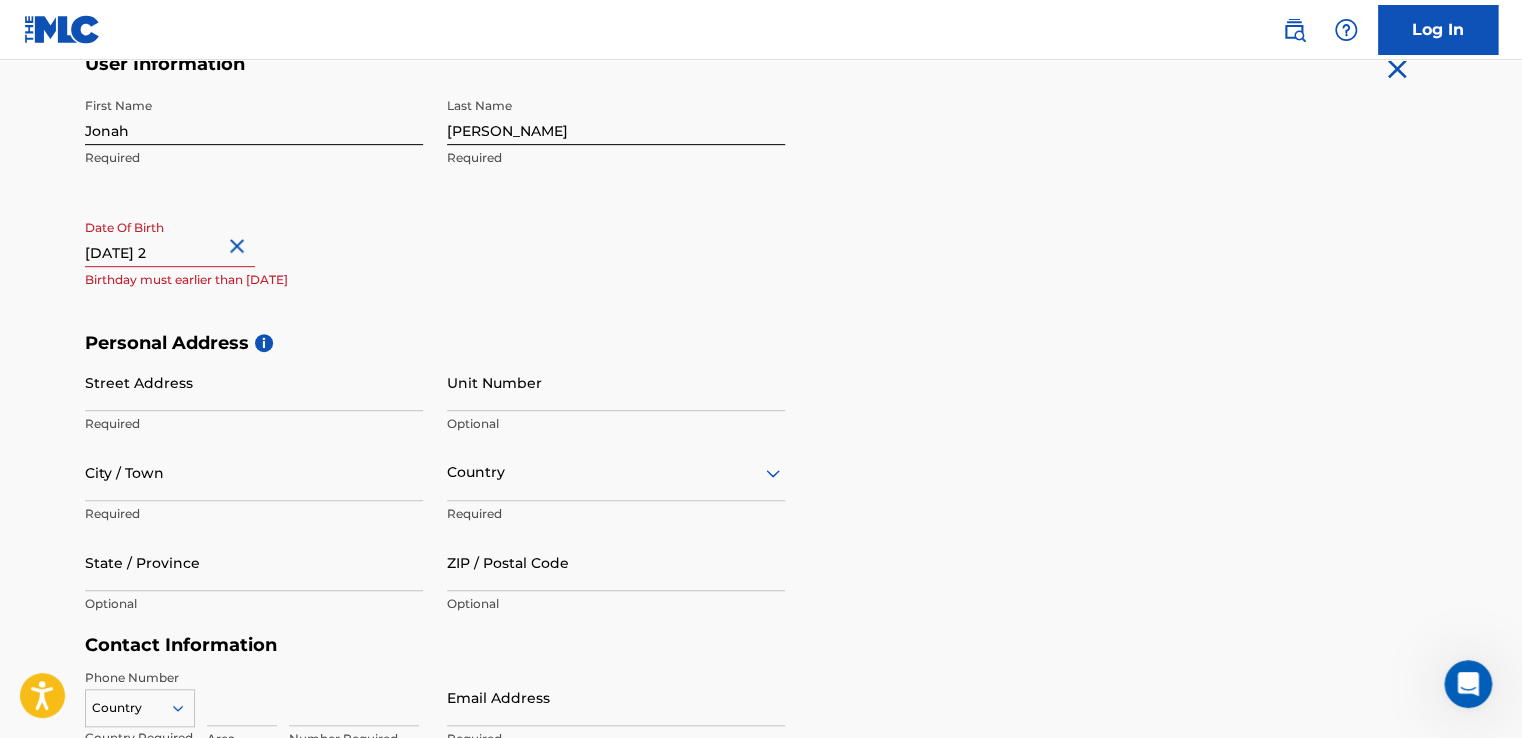 type on "[DATE]" 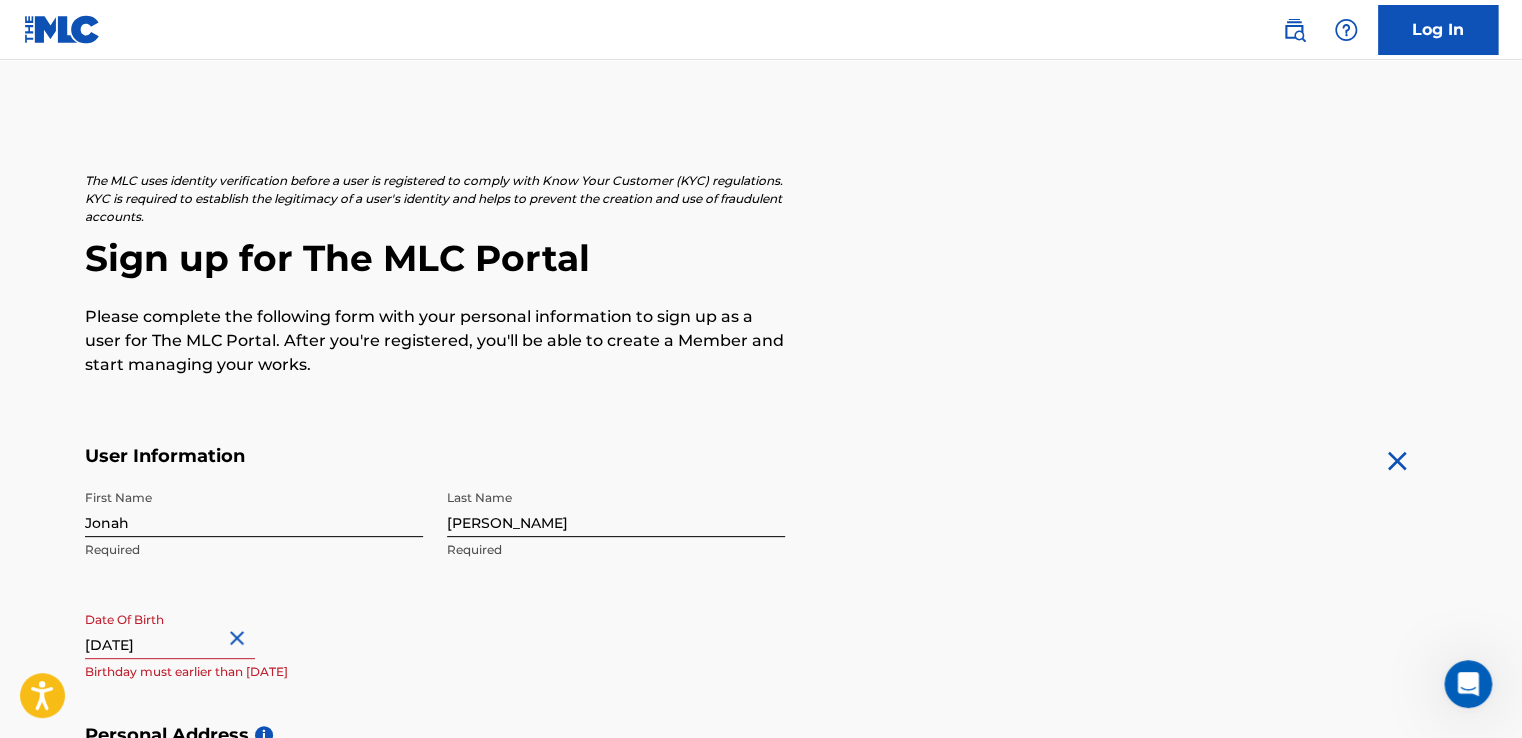 scroll, scrollTop: 0, scrollLeft: 0, axis: both 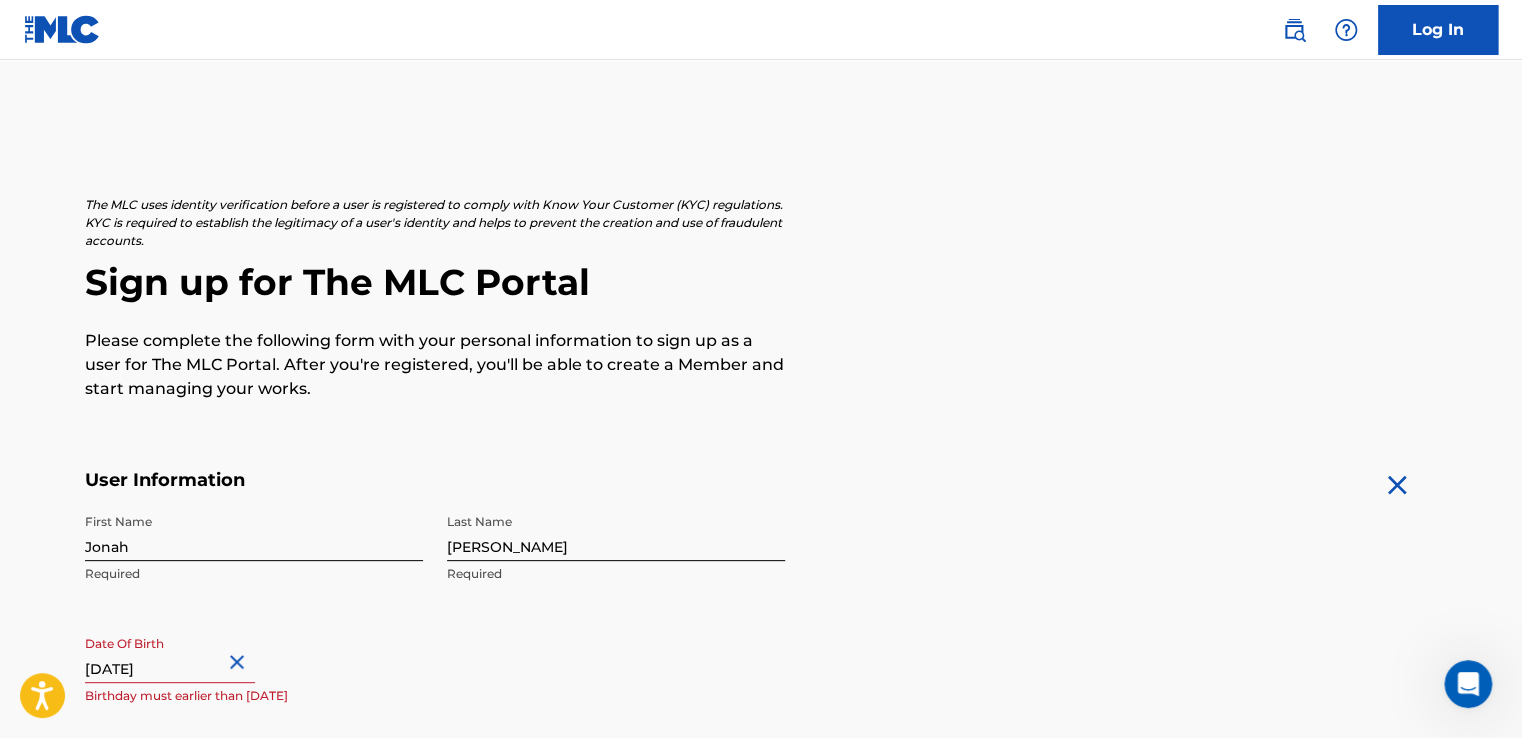 select on "9" 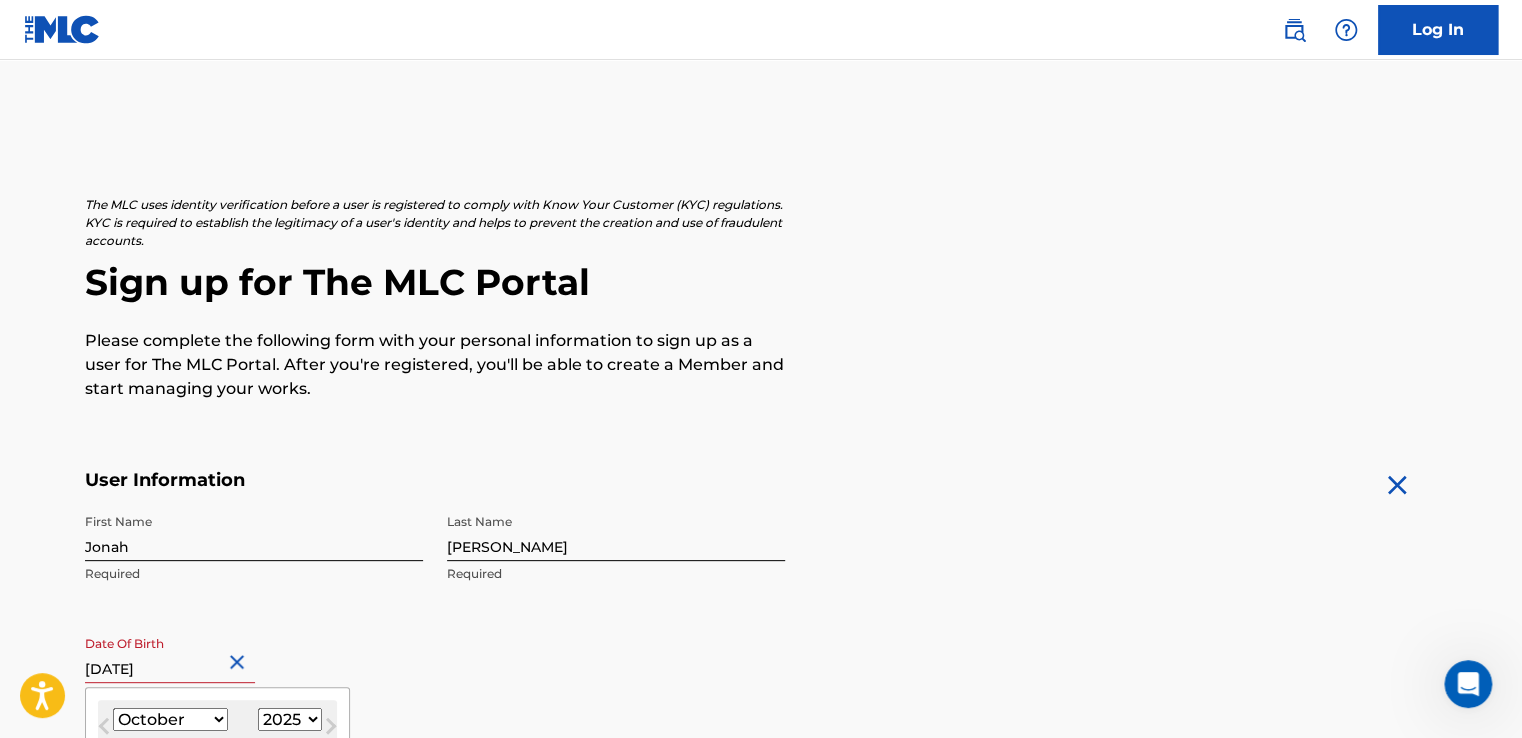 type on "[DATE]" 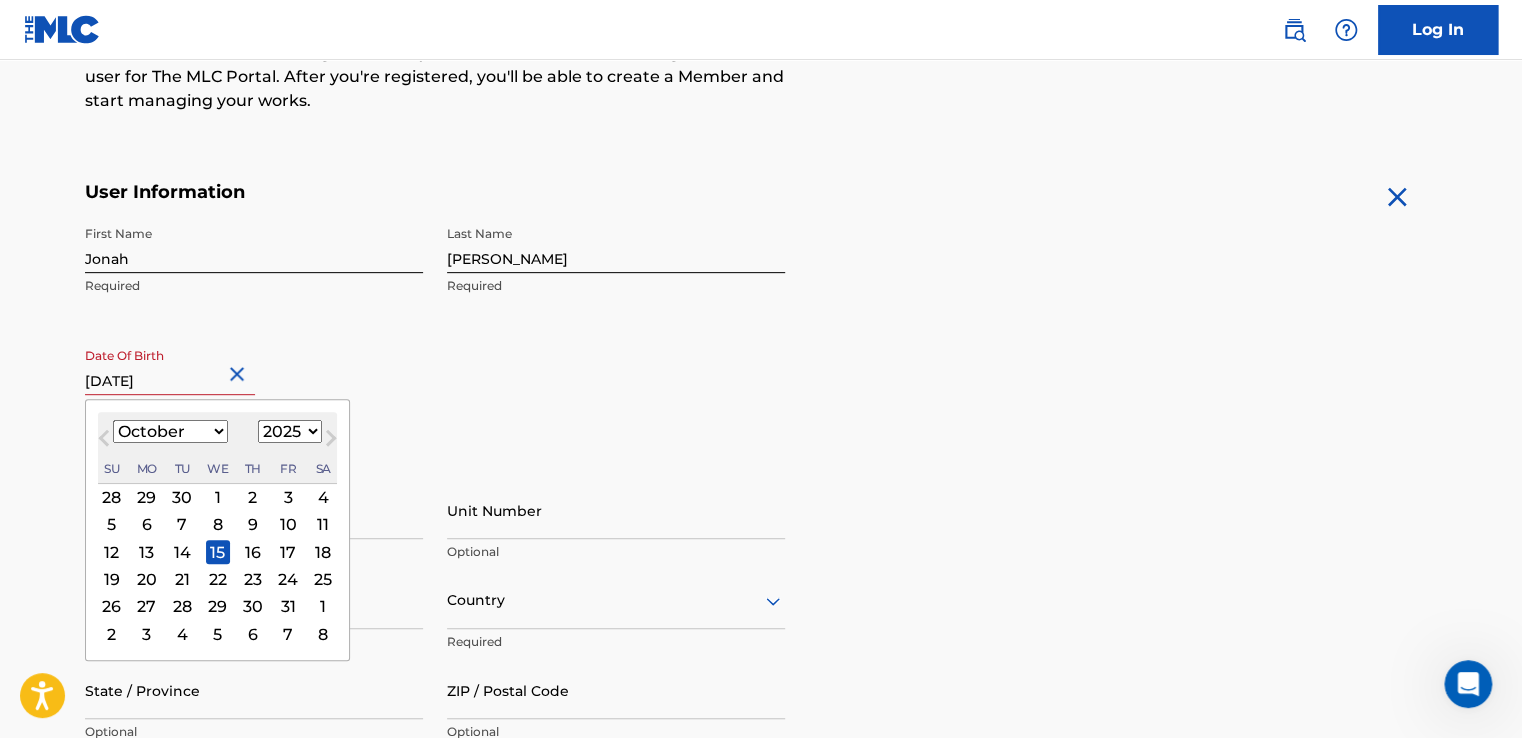 scroll, scrollTop: 303, scrollLeft: 0, axis: vertical 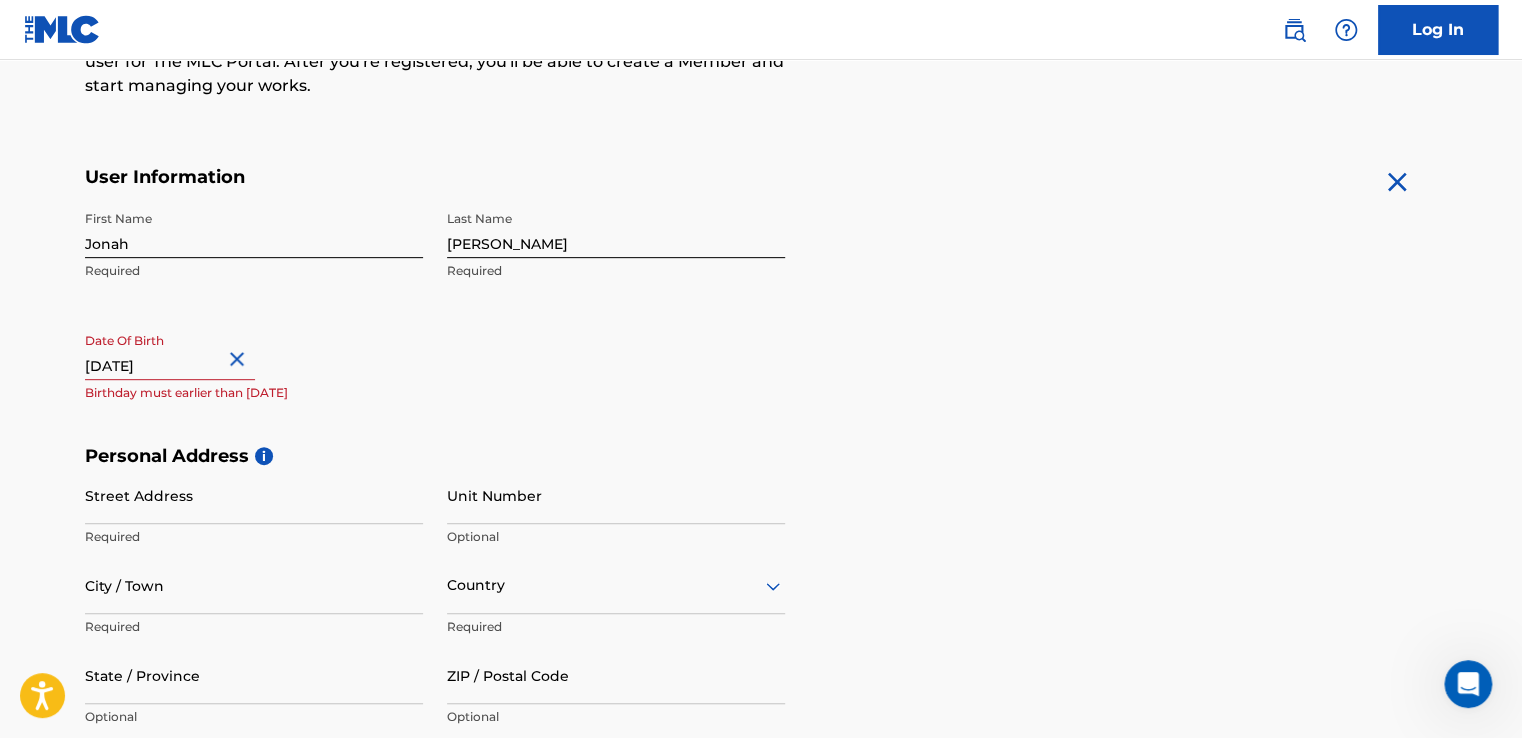 click on "Date Of Birth [DEMOGRAPHIC_DATA] Birthday must earlier than [DATE]" at bounding box center (254, 368) 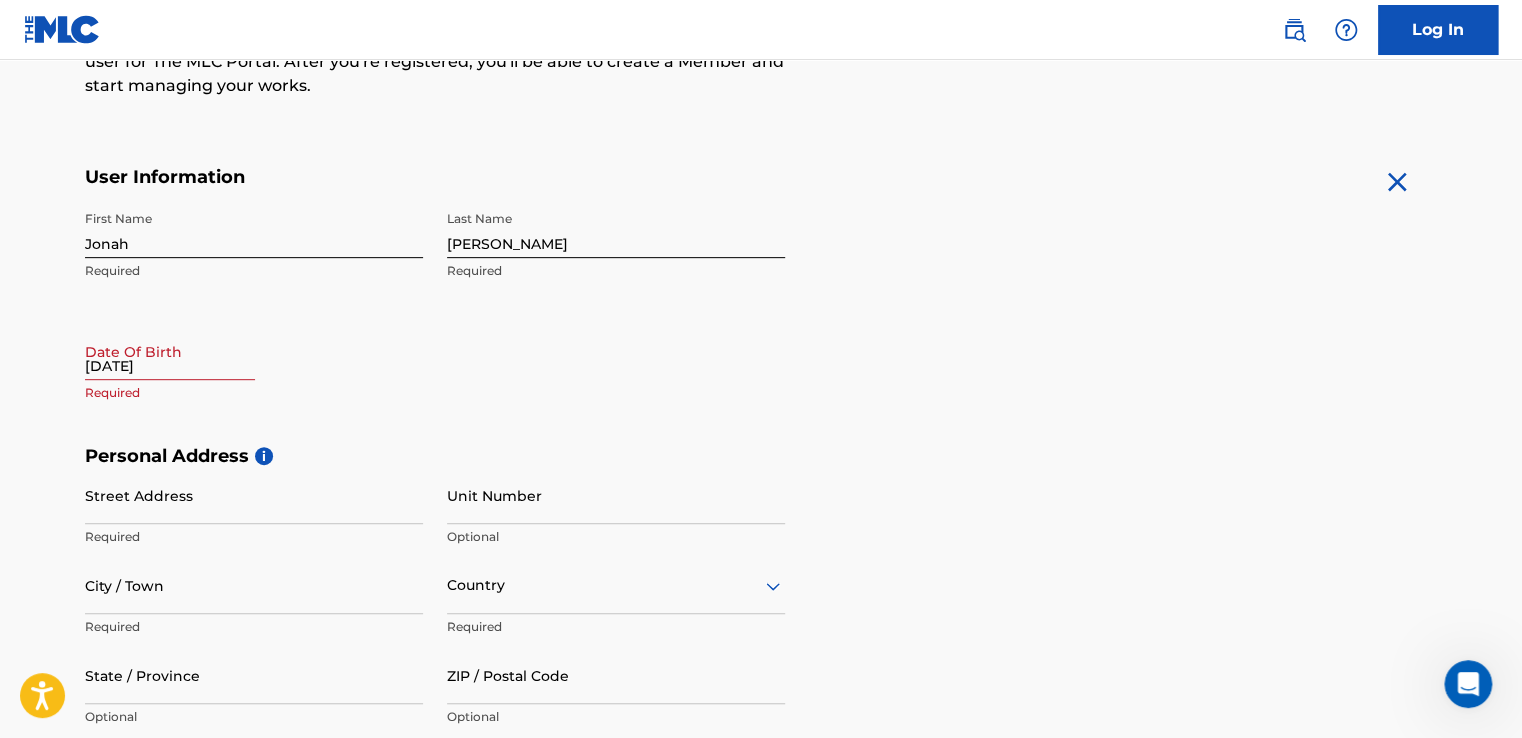 click on "[DATE]" at bounding box center [170, 351] 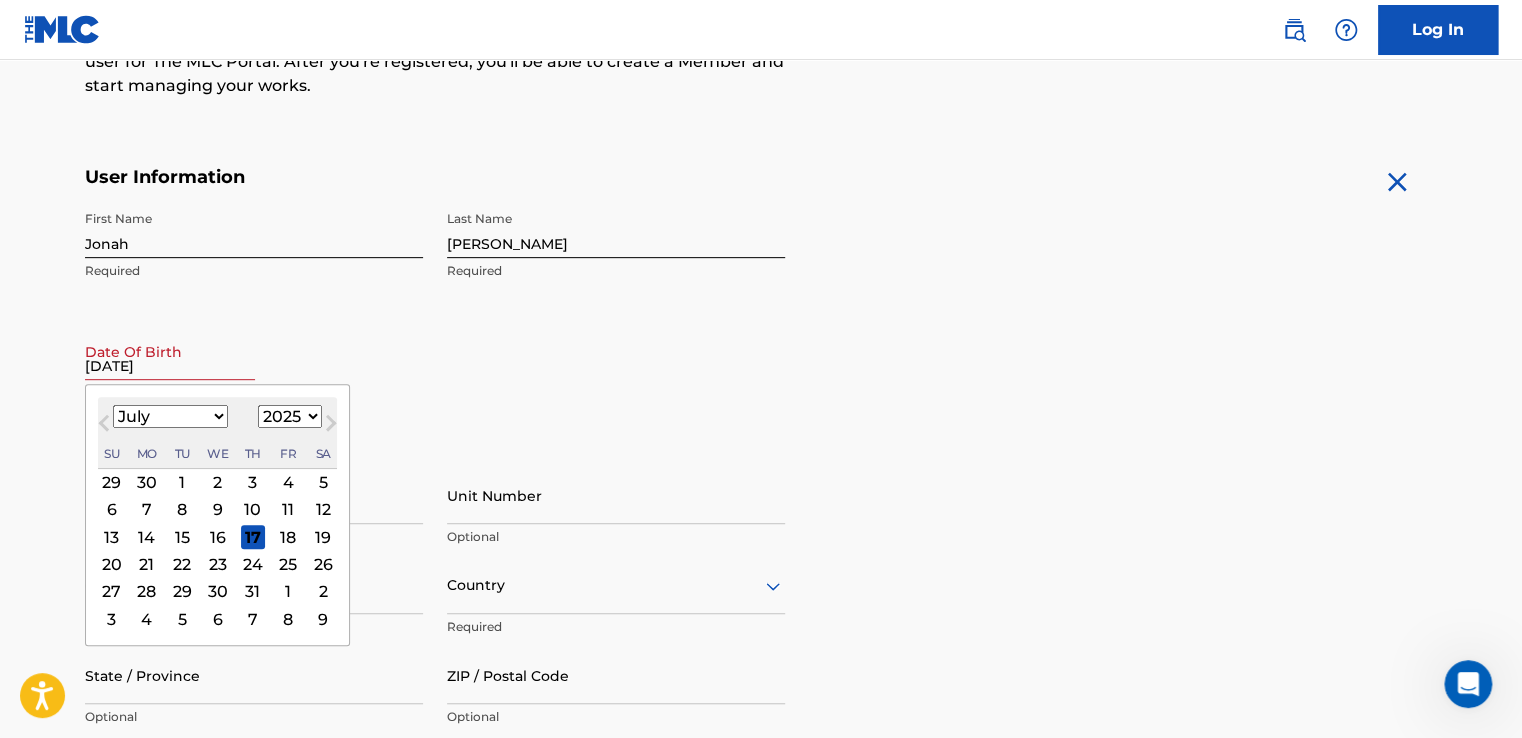 click on "1899 1900 1901 1902 1903 1904 1905 1906 1907 1908 1909 1910 1911 1912 1913 1914 1915 1916 1917 1918 1919 1920 1921 1922 1923 1924 1925 1926 1927 1928 1929 1930 1931 1932 1933 1934 1935 1936 1937 1938 1939 1940 1941 1942 1943 1944 1945 1946 1947 1948 1949 1950 1951 1952 1953 1954 1955 1956 1957 1958 1959 1960 1961 1962 1963 1964 1965 1966 1967 1968 1969 1970 1971 1972 1973 1974 1975 1976 1977 1978 1979 1980 1981 1982 1983 1984 1985 1986 1987 1988 1989 1990 1991 1992 1993 1994 1995 1996 1997 1998 1999 2000 2001 2002 2003 2004 2005 2006 2007 2008 2009 2010 2011 2012 2013 2014 2015 2016 2017 2018 2019 2020 2021 2022 2023 2024 2025 2026 2027 2028 2029 2030 2031 2032 2033 2034 2035 2036 2037 2038 2039 2040 2041 2042 2043 2044 2045 2046 2047 2048 2049 2050 2051 2052 2053 2054 2055 2056 2057 2058 2059 2060 2061 2062 2063 2064 2065 2066 2067 2068 2069 2070 2071 2072 2073 2074 2075 2076 2077 2078 2079 2080 2081 2082 2083 2084 2085 2086 2087 2088 2089 2090 2091 2092 2093 2094 2095 2096 2097 2098 2099 2100" at bounding box center (290, 416) 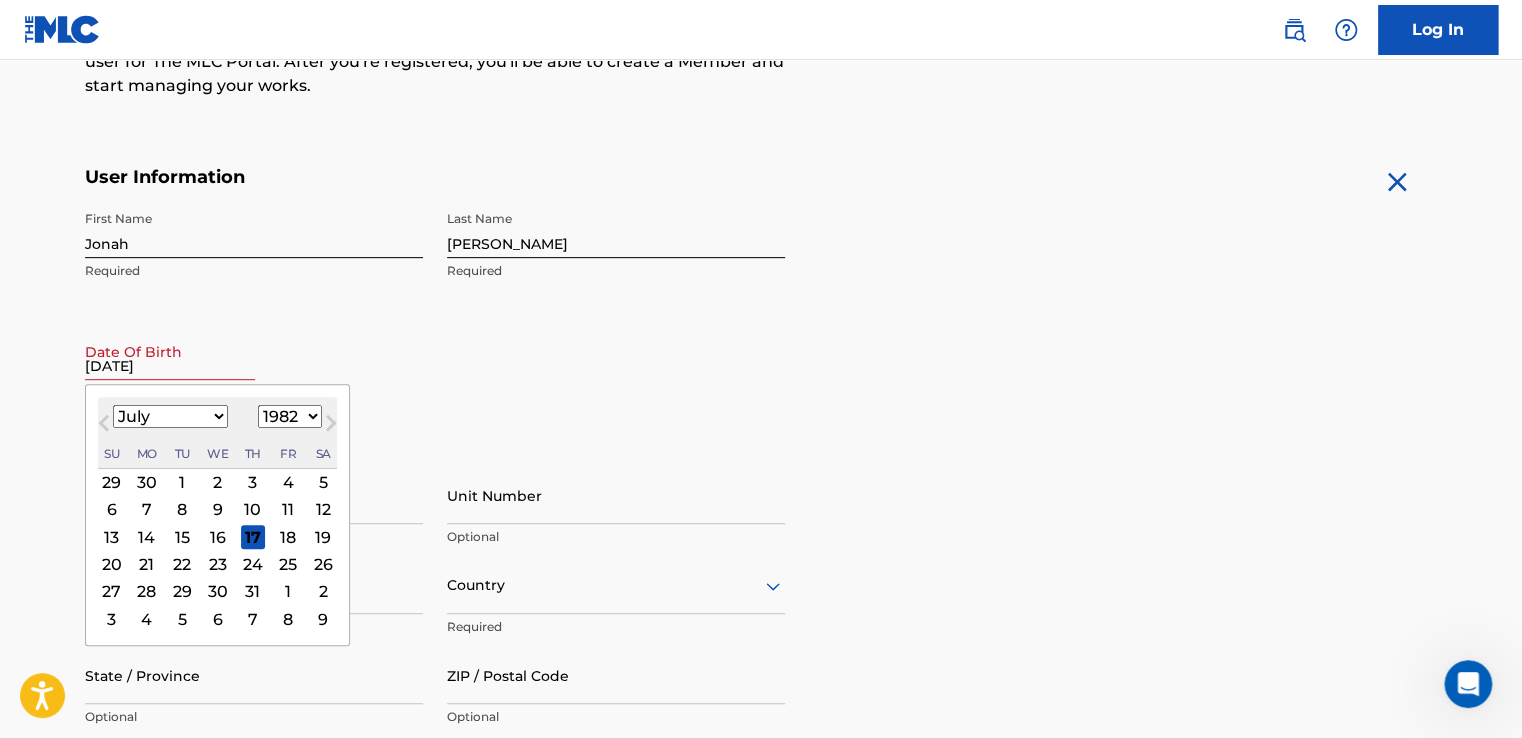 click on "1899 1900 1901 1902 1903 1904 1905 1906 1907 1908 1909 1910 1911 1912 1913 1914 1915 1916 1917 1918 1919 1920 1921 1922 1923 1924 1925 1926 1927 1928 1929 1930 1931 1932 1933 1934 1935 1936 1937 1938 1939 1940 1941 1942 1943 1944 1945 1946 1947 1948 1949 1950 1951 1952 1953 1954 1955 1956 1957 1958 1959 1960 1961 1962 1963 1964 1965 1966 1967 1968 1969 1970 1971 1972 1973 1974 1975 1976 1977 1978 1979 1980 1981 1982 1983 1984 1985 1986 1987 1988 1989 1990 1991 1992 1993 1994 1995 1996 1997 1998 1999 2000 2001 2002 2003 2004 2005 2006 2007 2008 2009 2010 2011 2012 2013 2014 2015 2016 2017 2018 2019 2020 2021 2022 2023 2024 2025 2026 2027 2028 2029 2030 2031 2032 2033 2034 2035 2036 2037 2038 2039 2040 2041 2042 2043 2044 2045 2046 2047 2048 2049 2050 2051 2052 2053 2054 2055 2056 2057 2058 2059 2060 2061 2062 2063 2064 2065 2066 2067 2068 2069 2070 2071 2072 2073 2074 2075 2076 2077 2078 2079 2080 2081 2082 2083 2084 2085 2086 2087 2088 2089 2090 2091 2092 2093 2094 2095 2096 2097 2098 2099 2100" at bounding box center [290, 416] 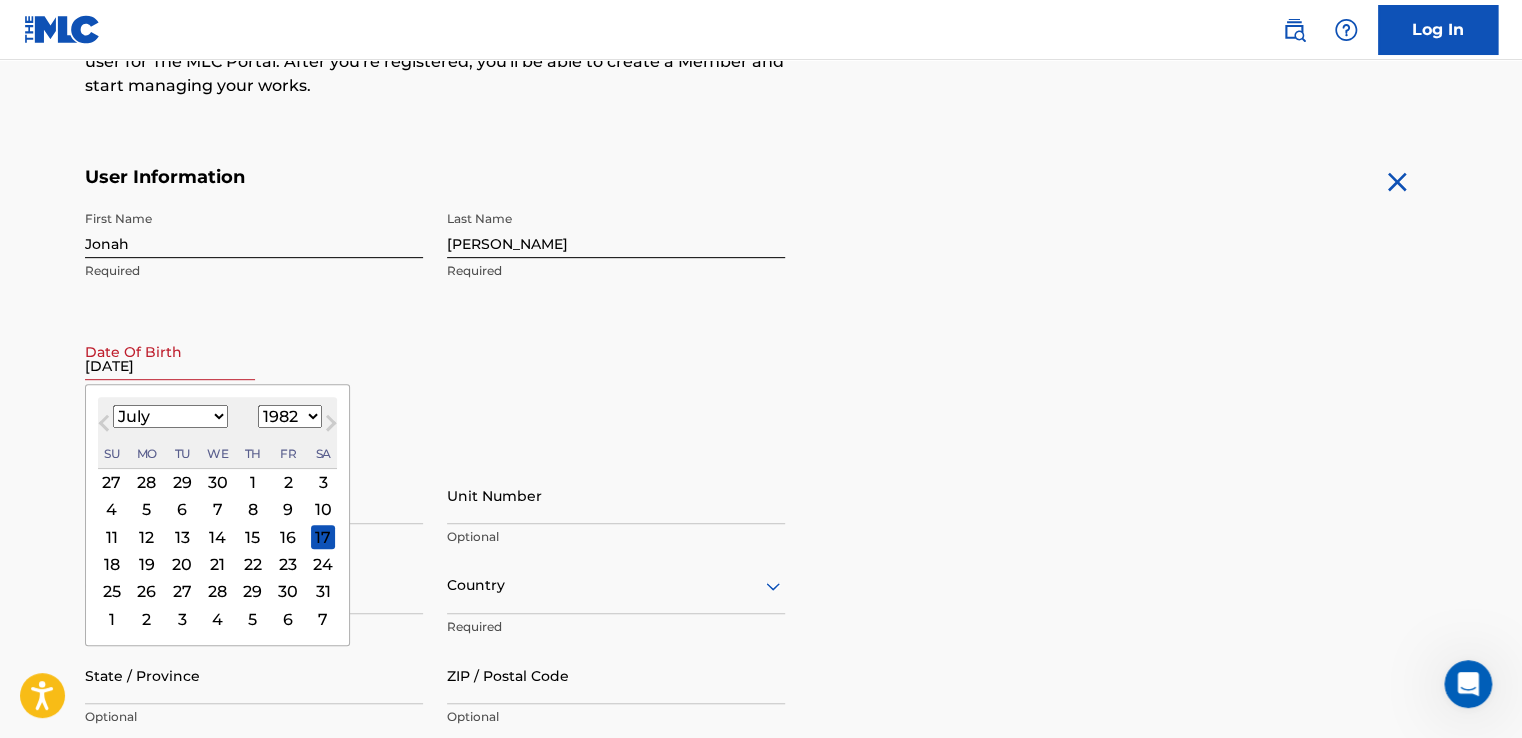 click on "January February March April May June July August September October November December" at bounding box center [170, 416] 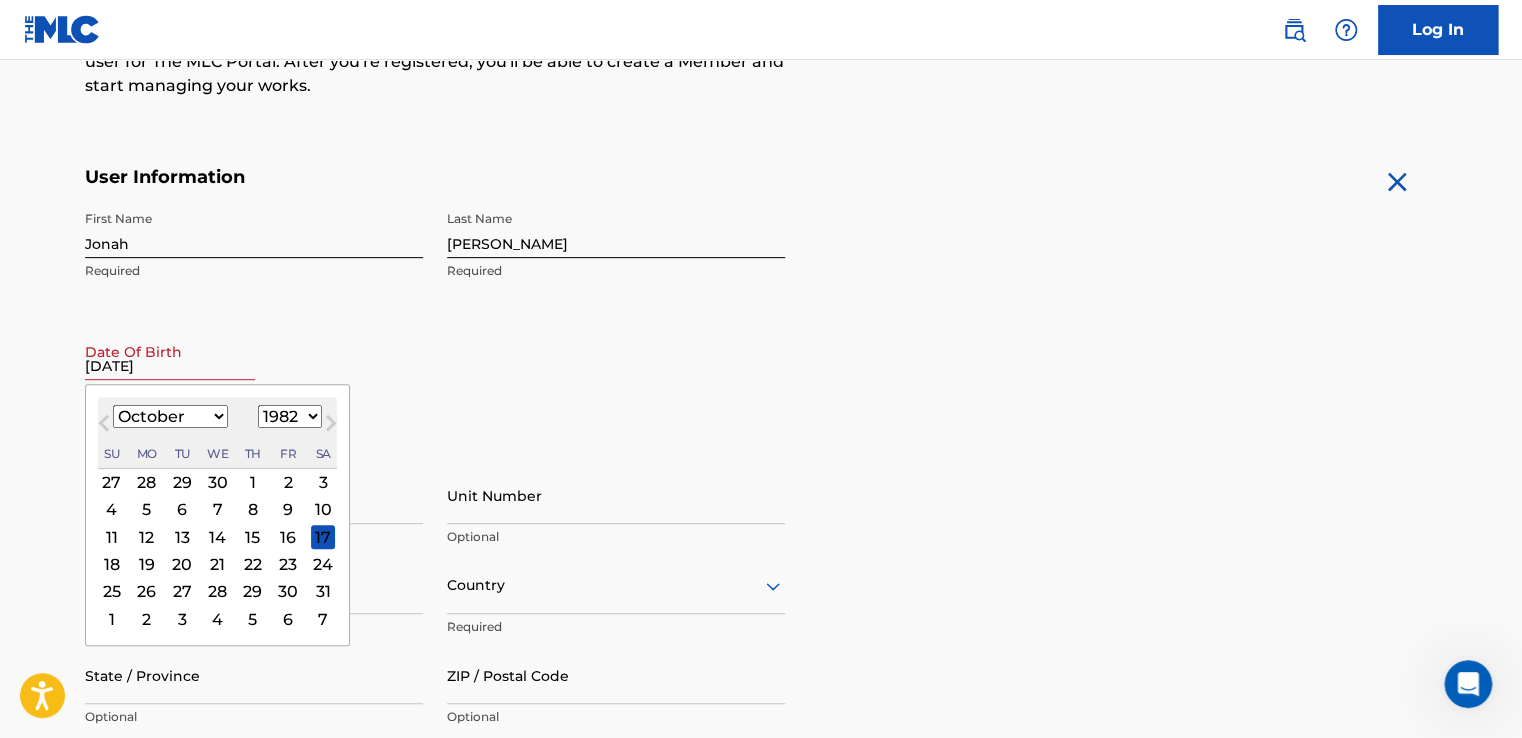 click on "January February March April May June July August September October November December" at bounding box center (170, 416) 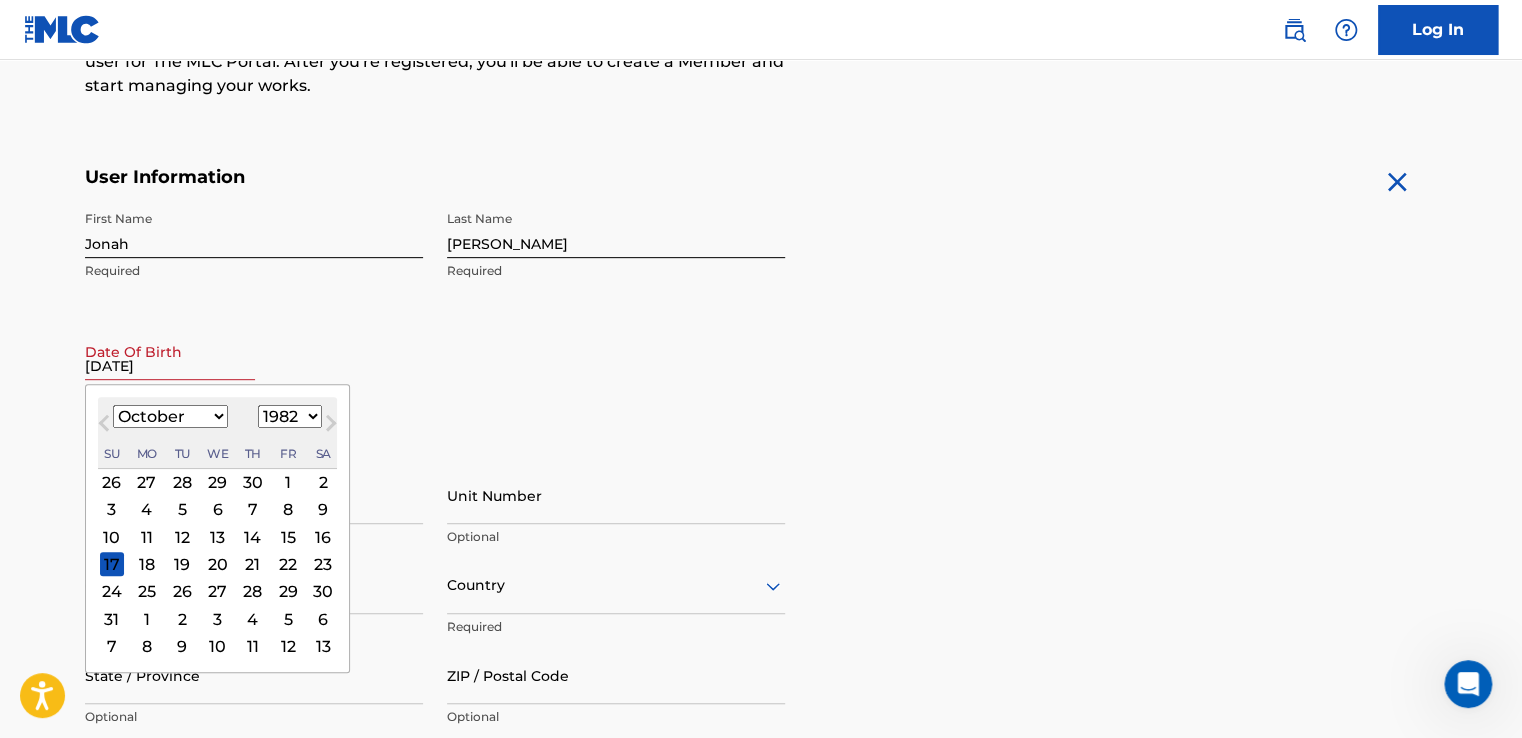 click on "10 11 12 13 14 15 16" at bounding box center [217, 536] 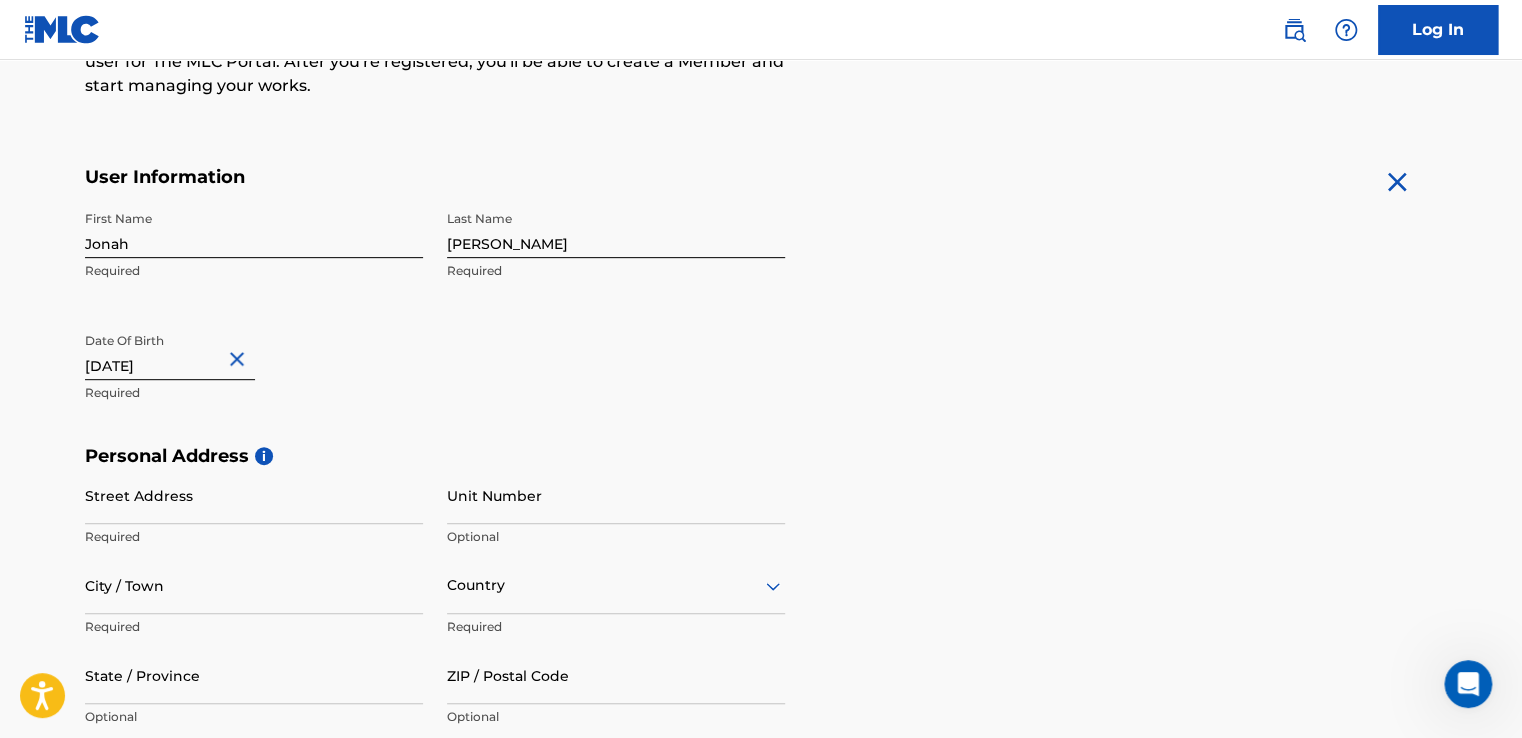 click on "First Name [PERSON_NAME] Required Last Name [PERSON_NAME] Required Date Of Birth [DEMOGRAPHIC_DATA] Required" at bounding box center [435, 323] 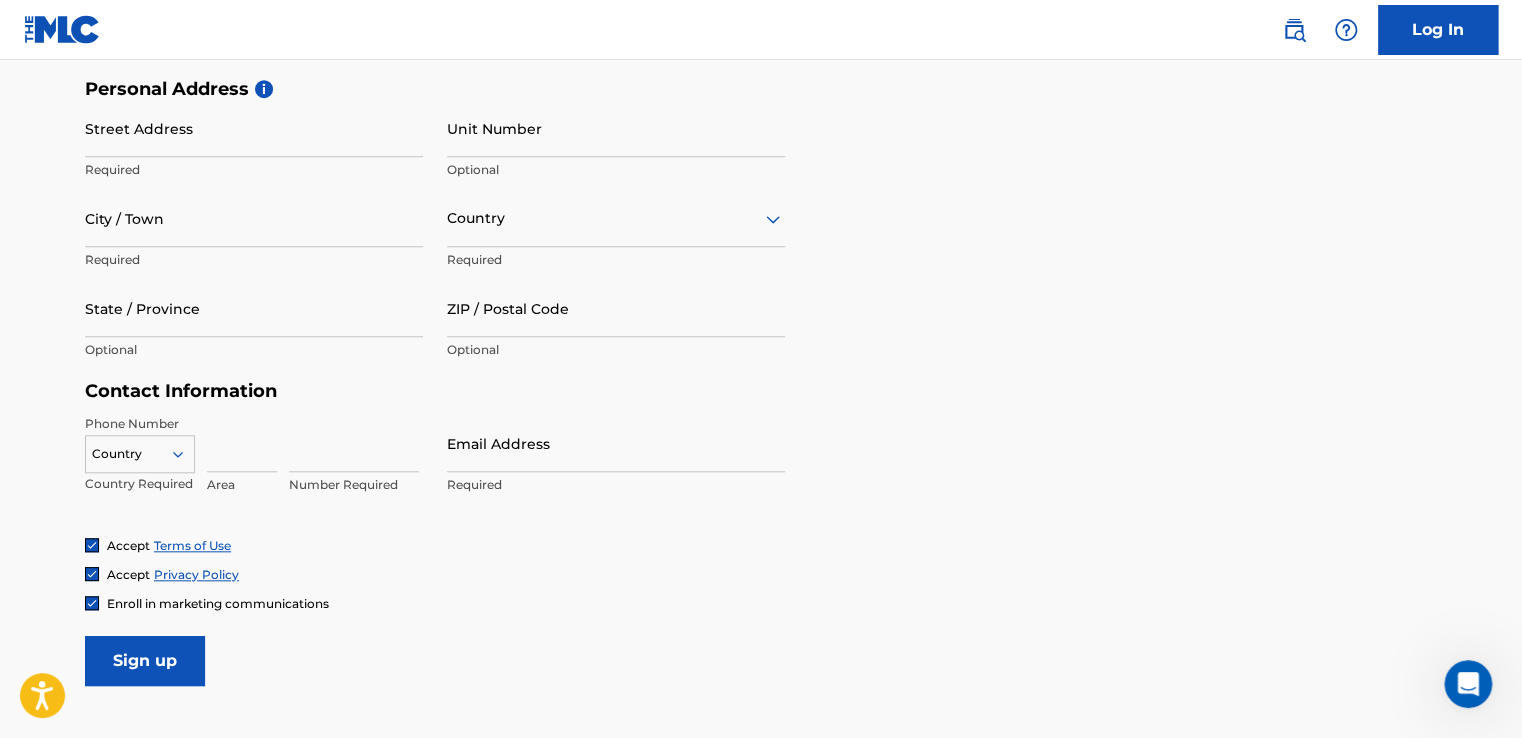 scroll, scrollTop: 668, scrollLeft: 0, axis: vertical 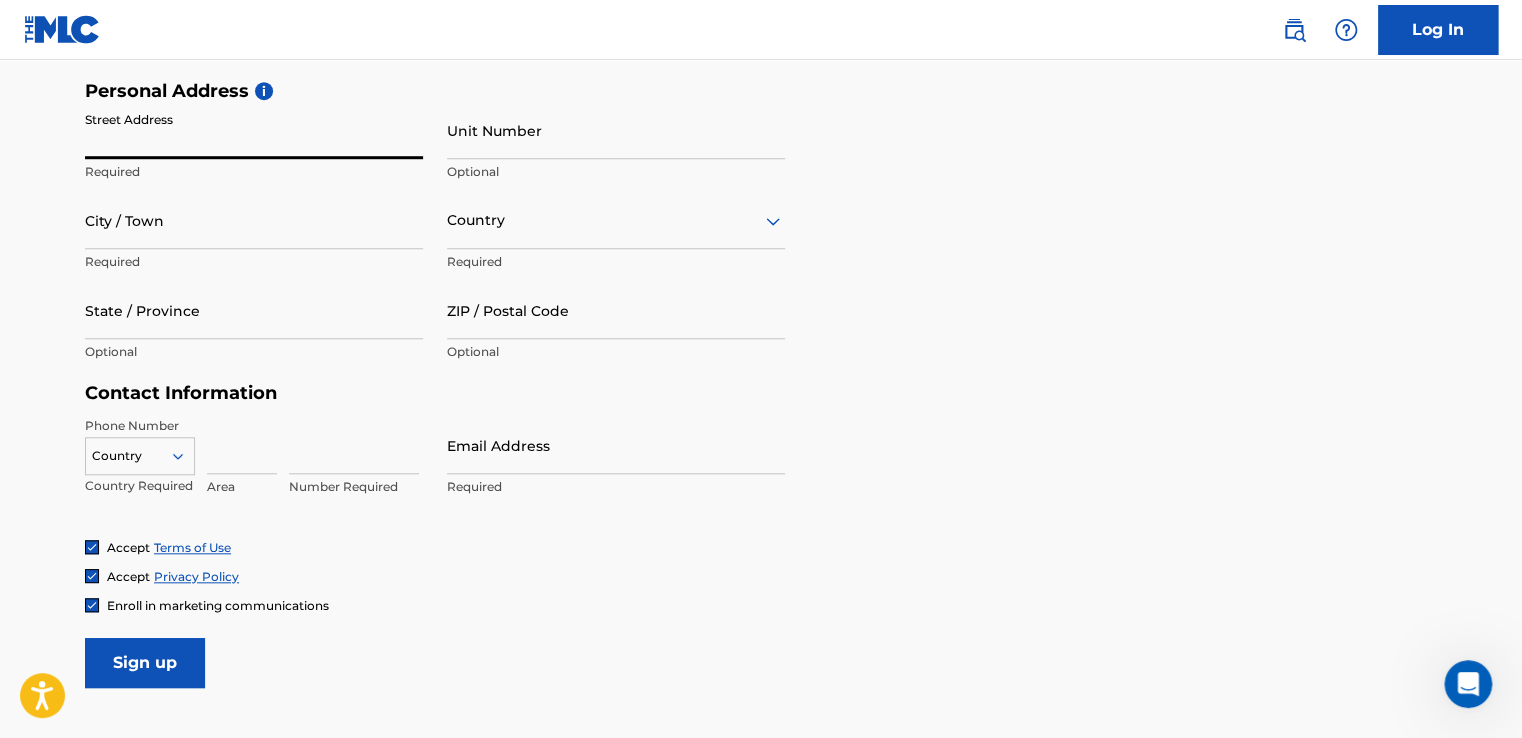 click on "Street Address" at bounding box center (254, 130) 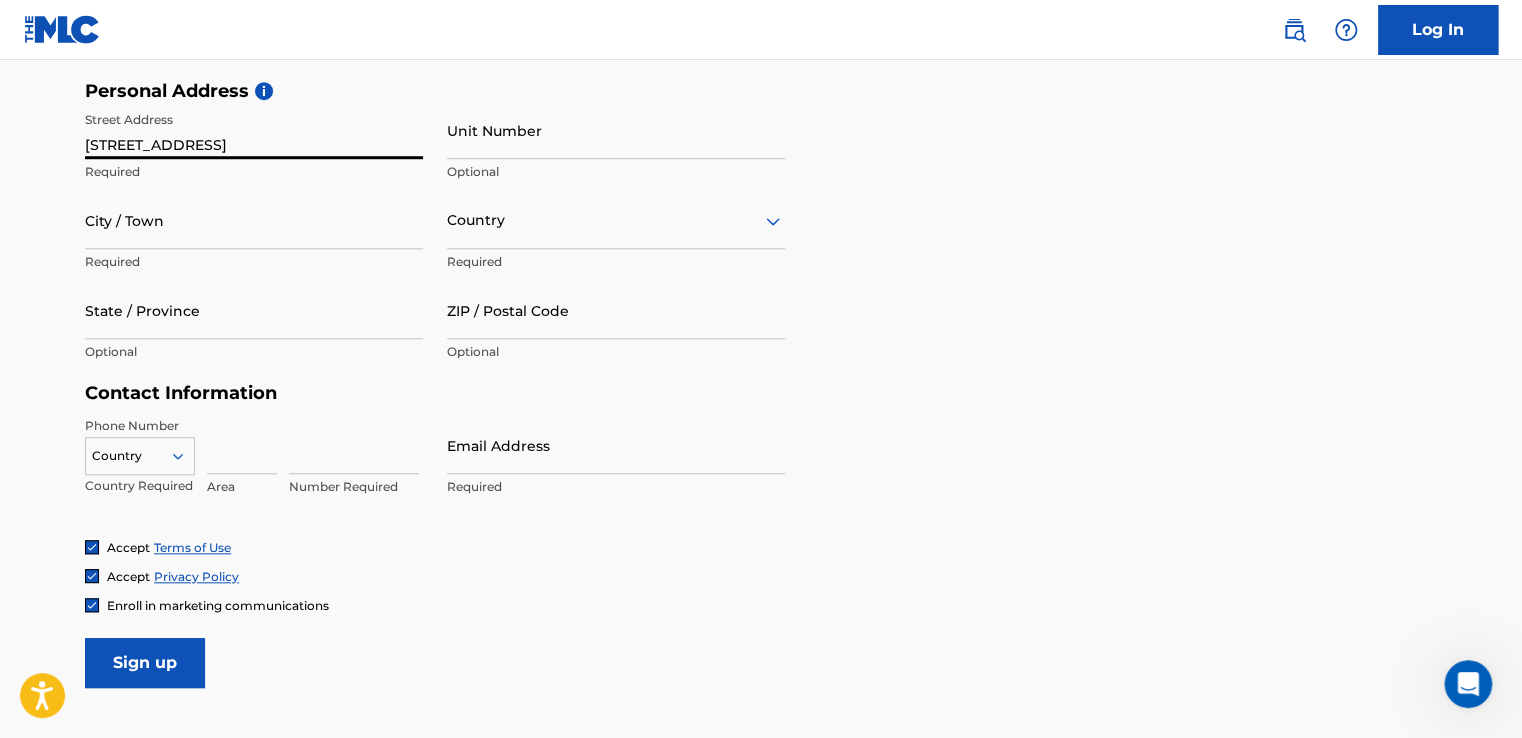 type on "[STREET_ADDRESS]" 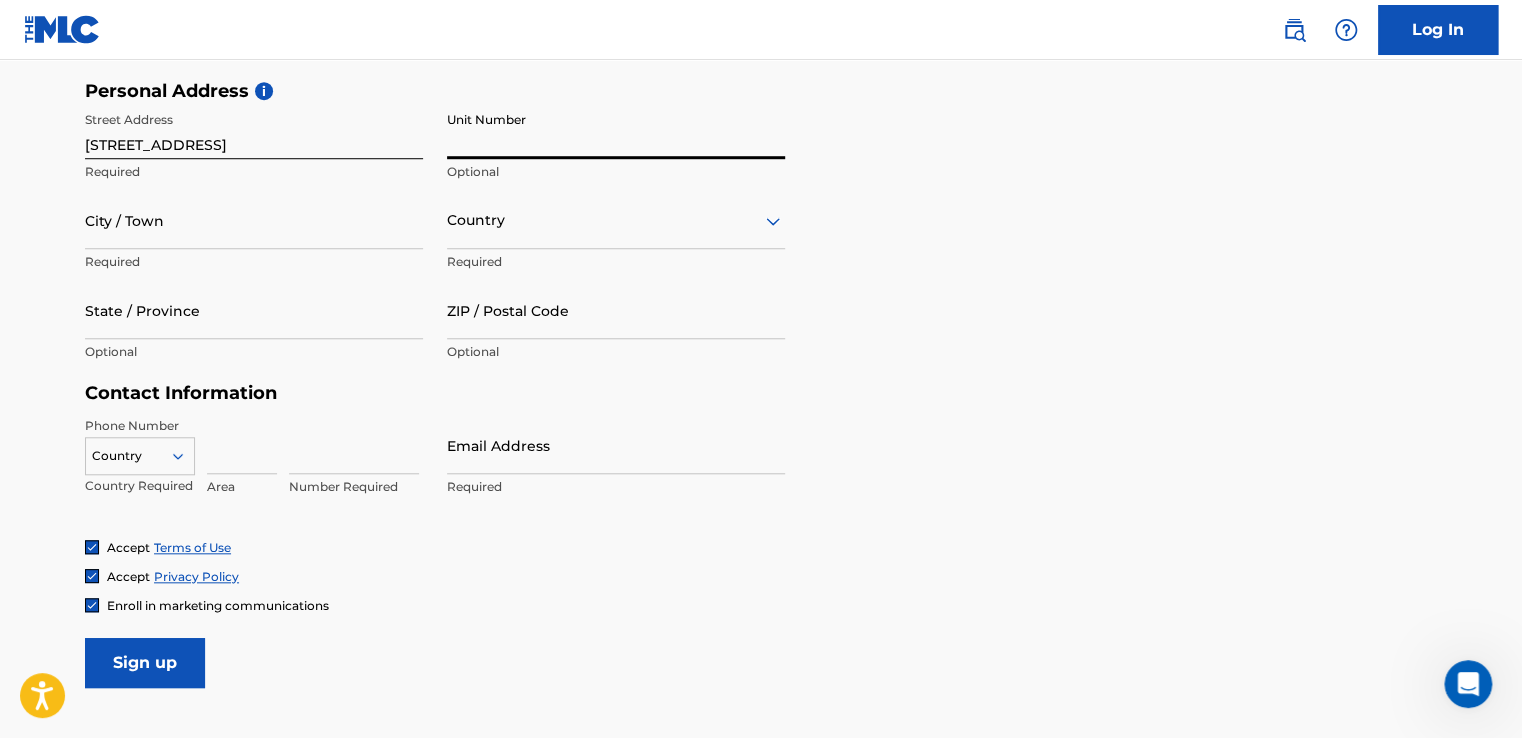 click on "Unit Number" at bounding box center [616, 130] 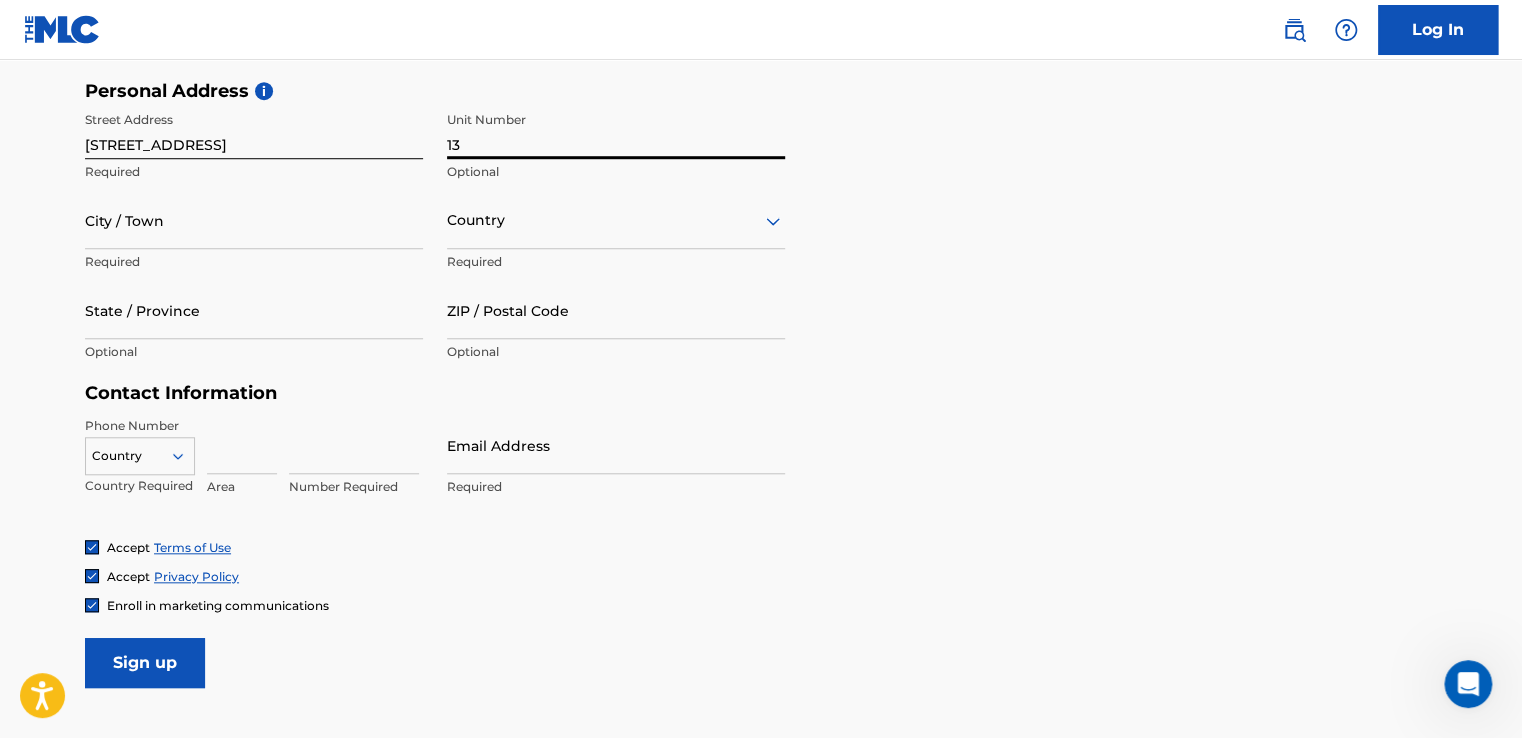 type on "13" 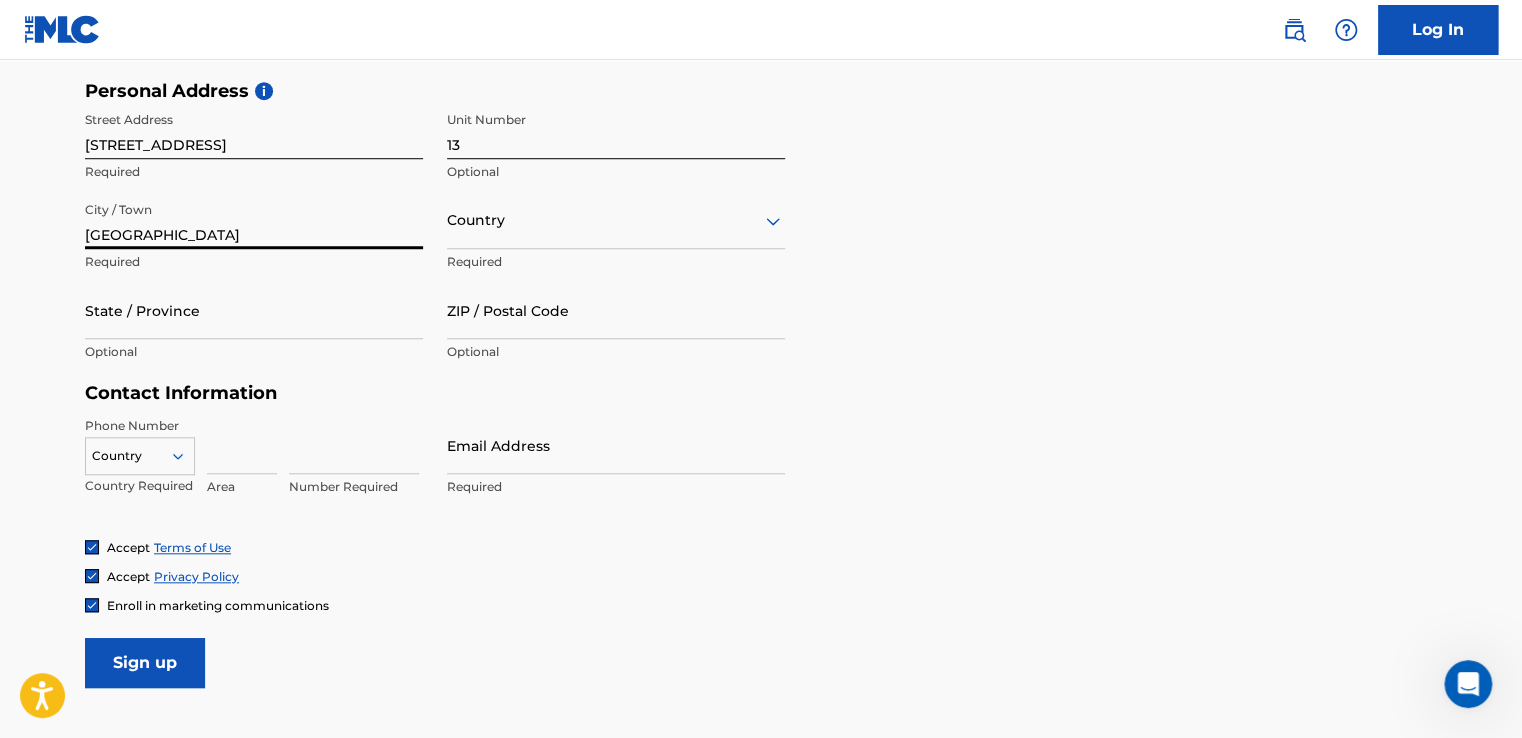 type on "[GEOGRAPHIC_DATA]" 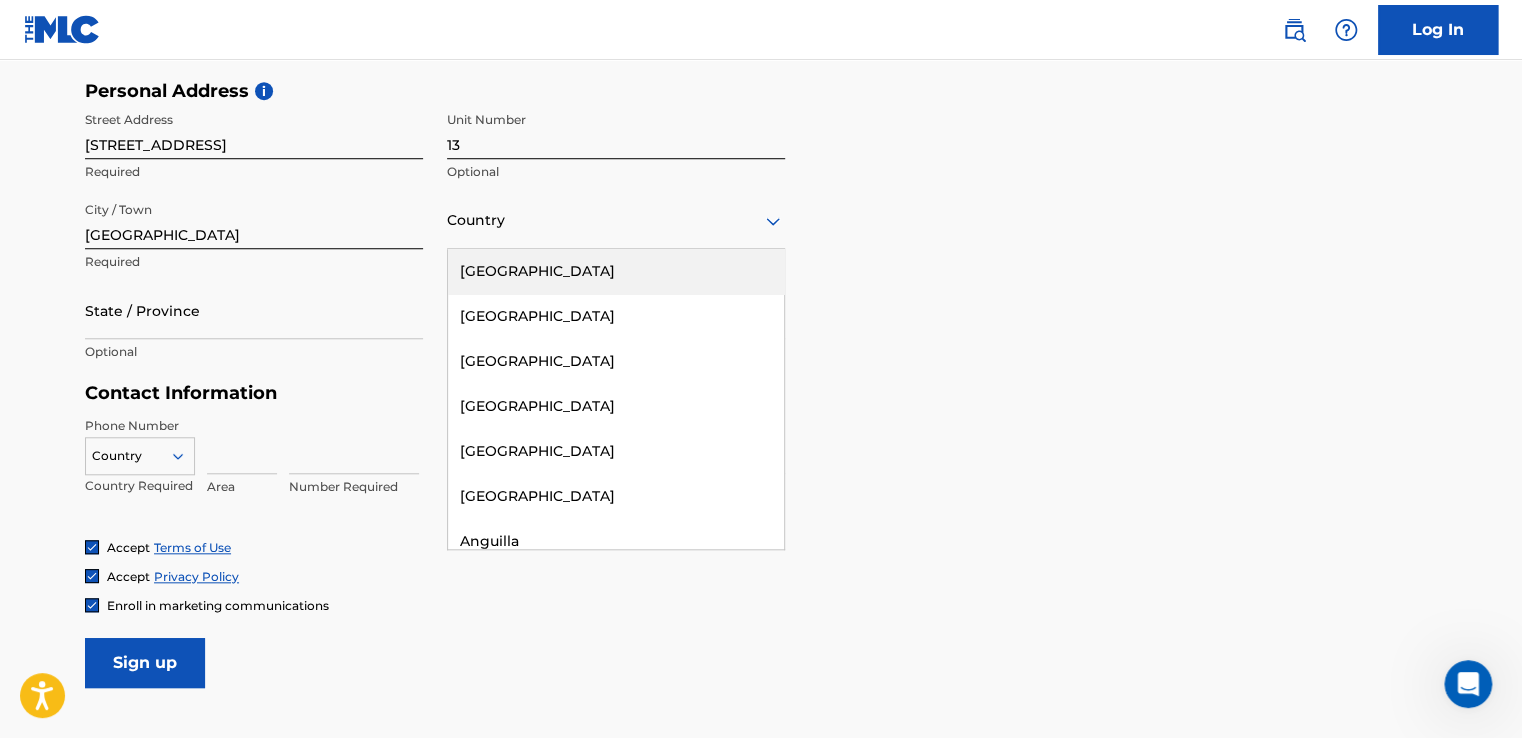 click 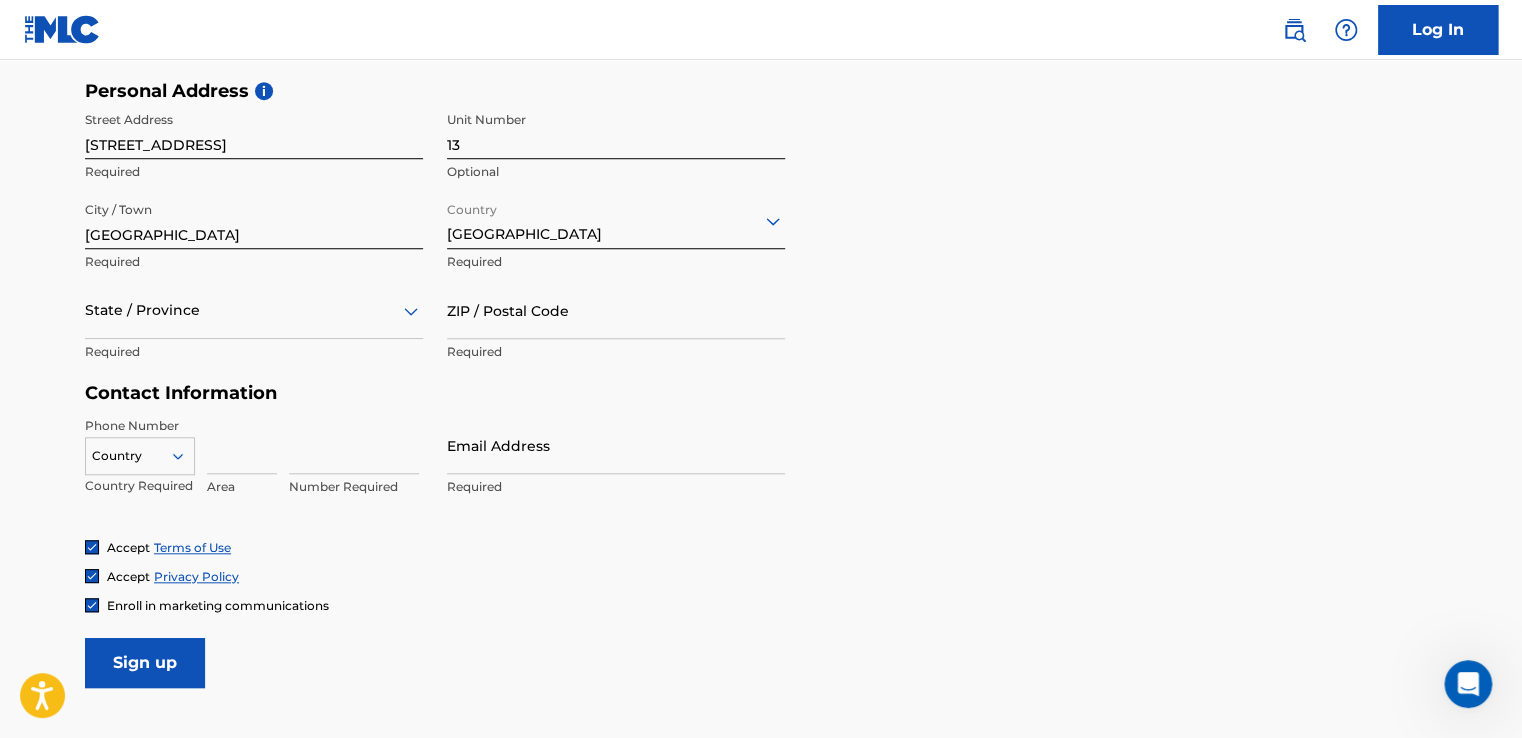 click at bounding box center [254, 310] 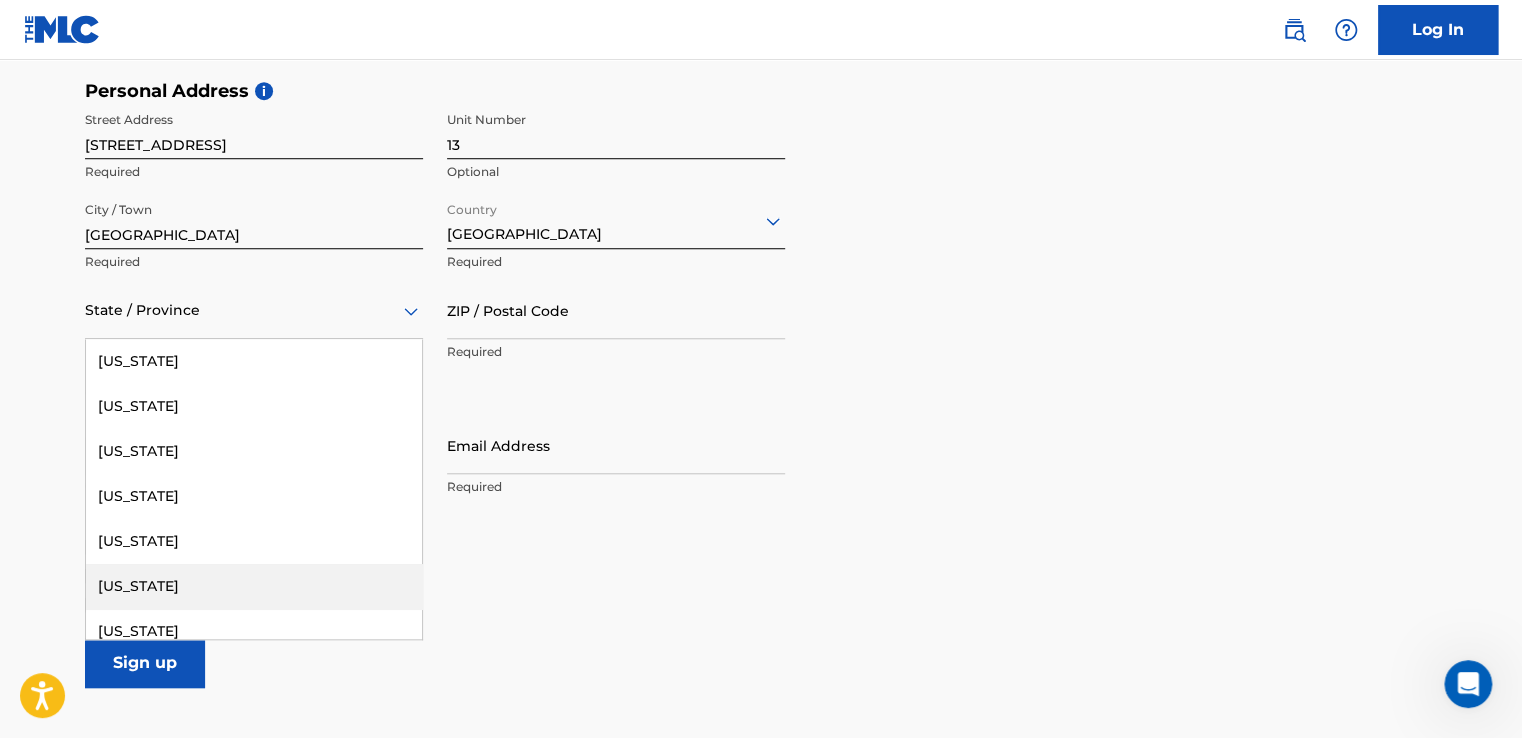 click on "[US_STATE]" at bounding box center (254, 586) 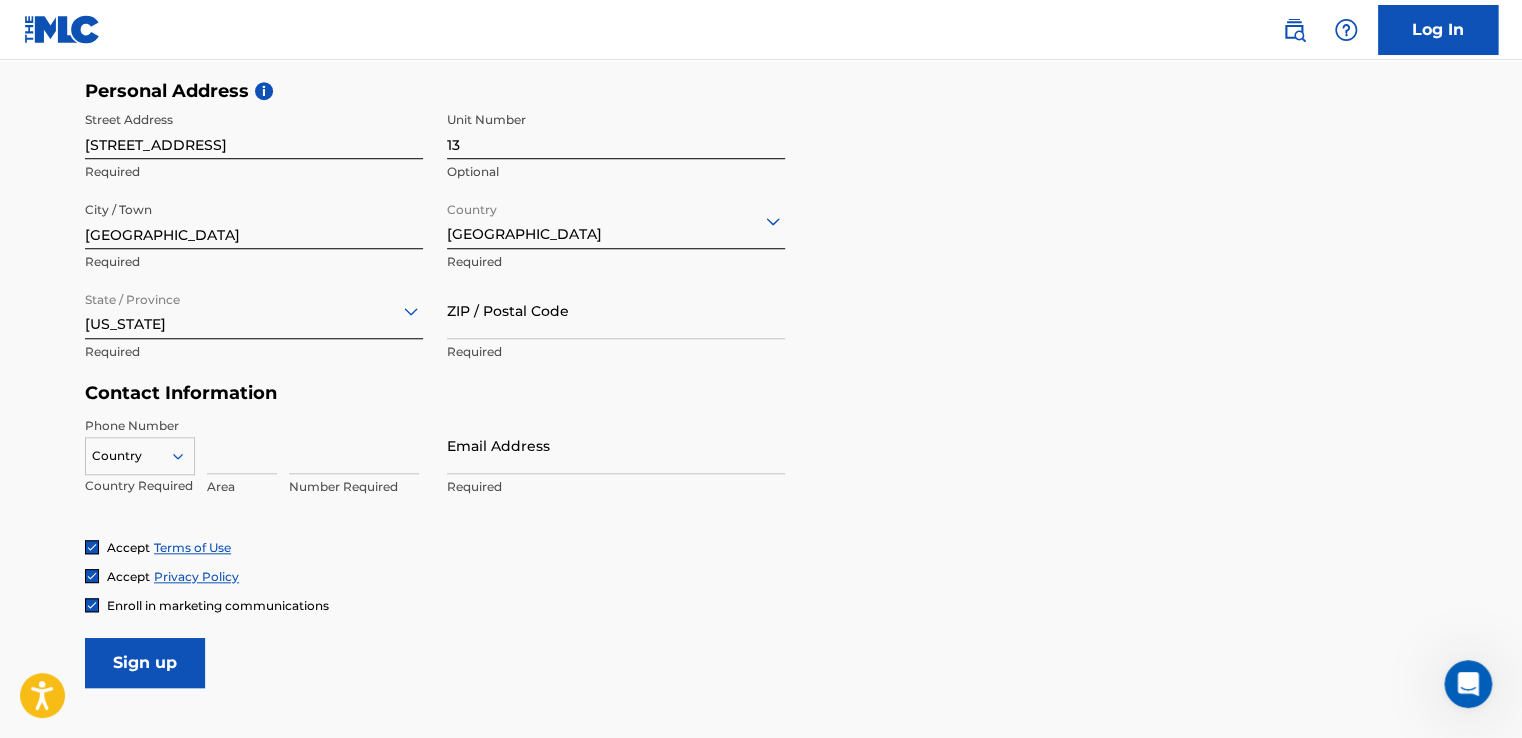 click on "ZIP / Postal Code" at bounding box center [616, 310] 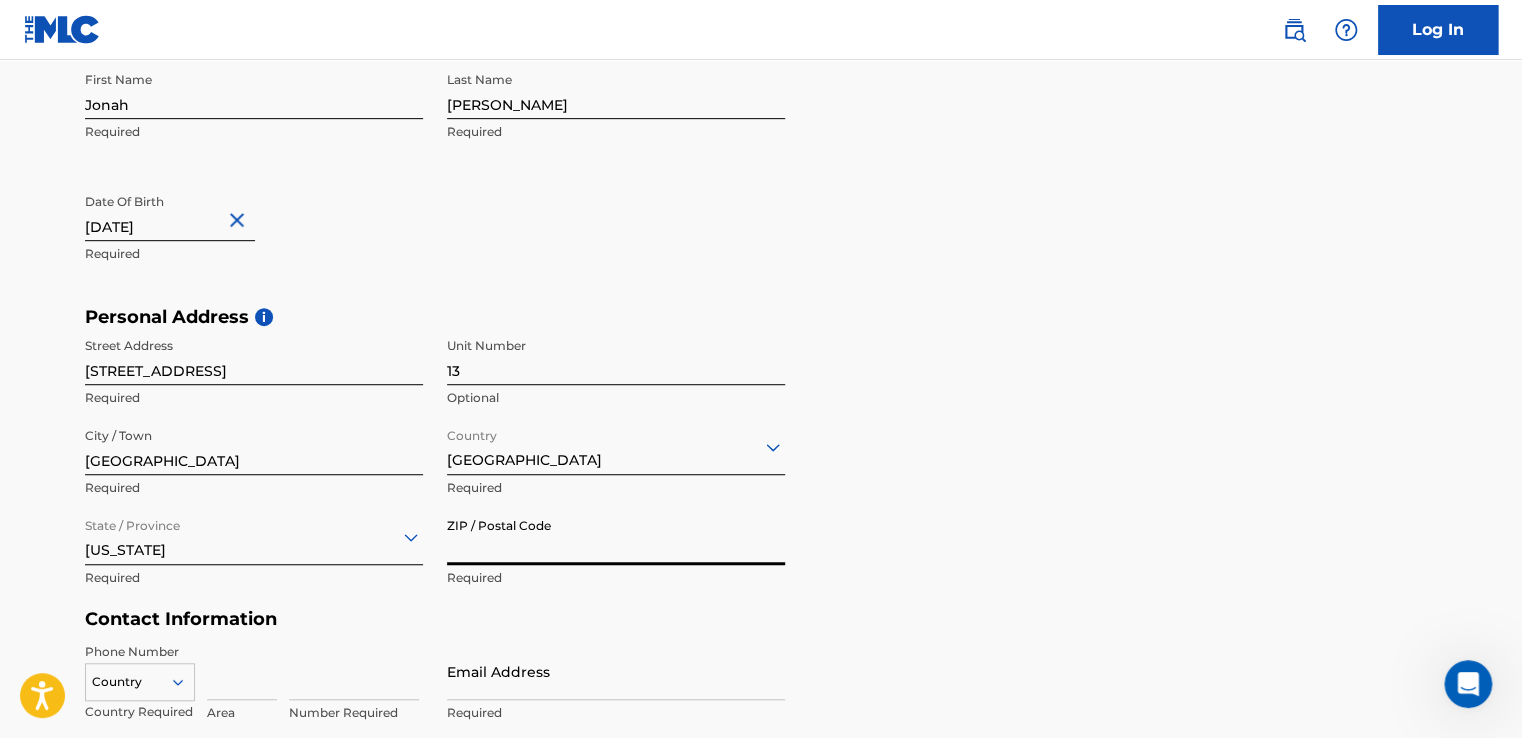scroll, scrollTop: 454, scrollLeft: 0, axis: vertical 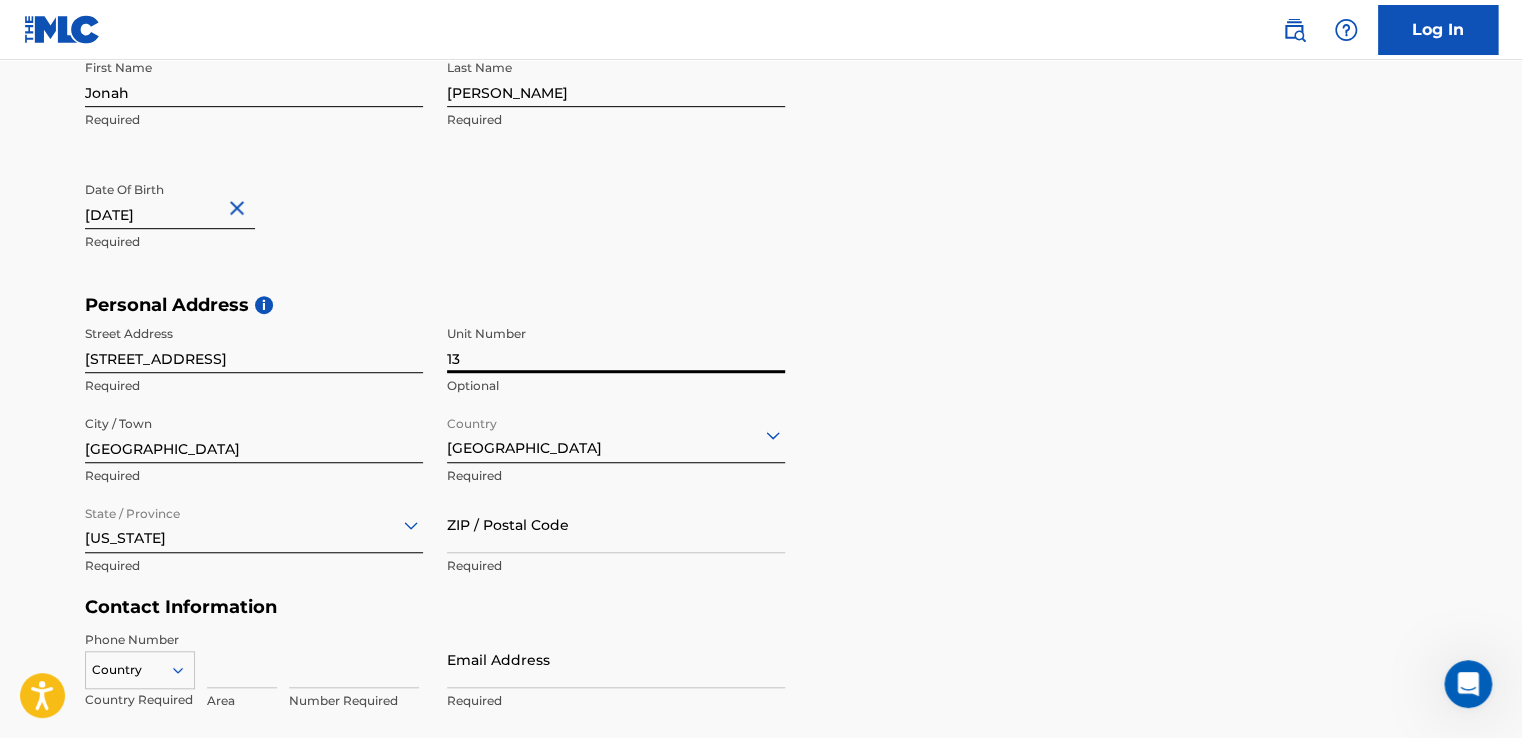 drag, startPoint x: 502, startPoint y: 333, endPoint x: 460, endPoint y: 544, distance: 215.1395 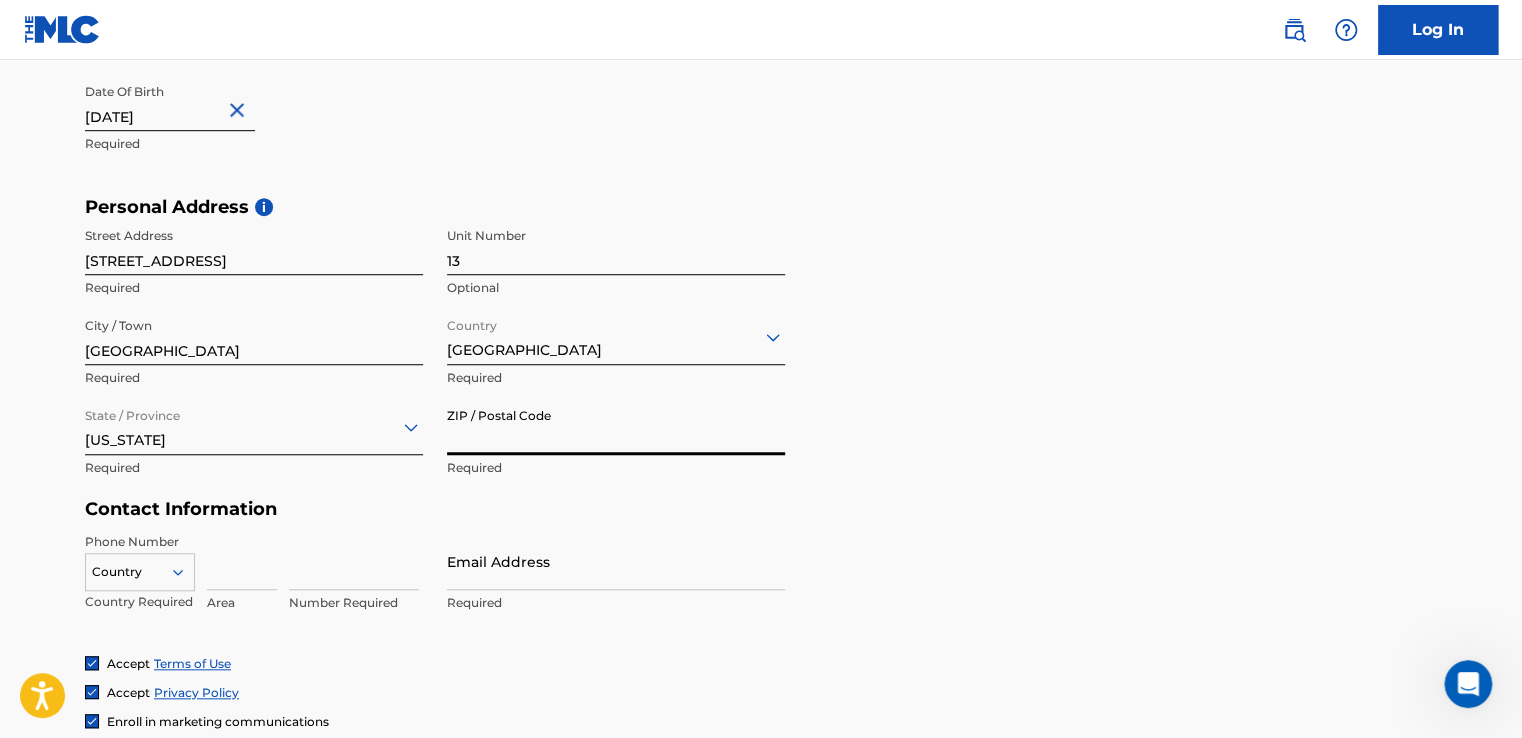 scroll, scrollTop: 560, scrollLeft: 0, axis: vertical 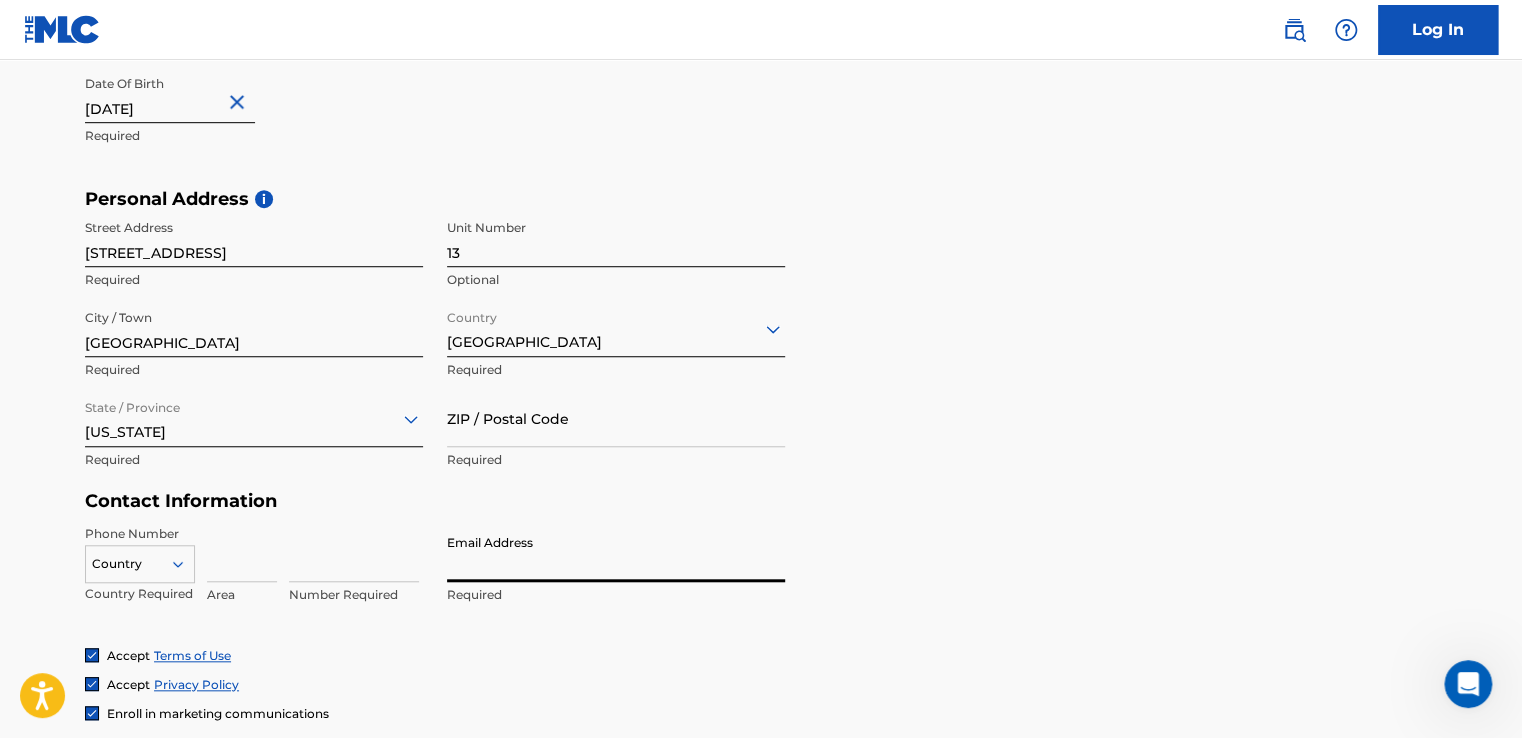 click on "Email Address" at bounding box center (616, 553) 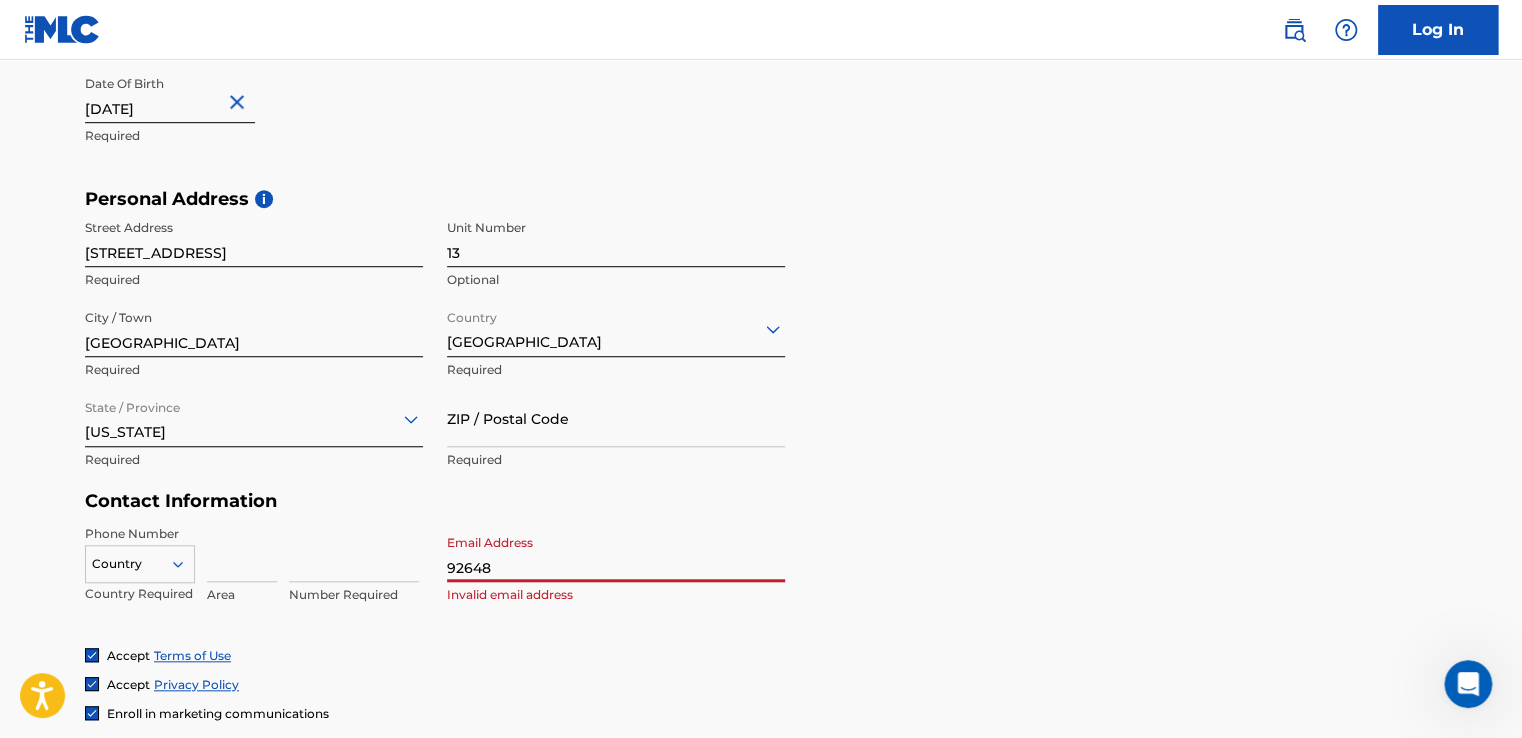 type on "92648" 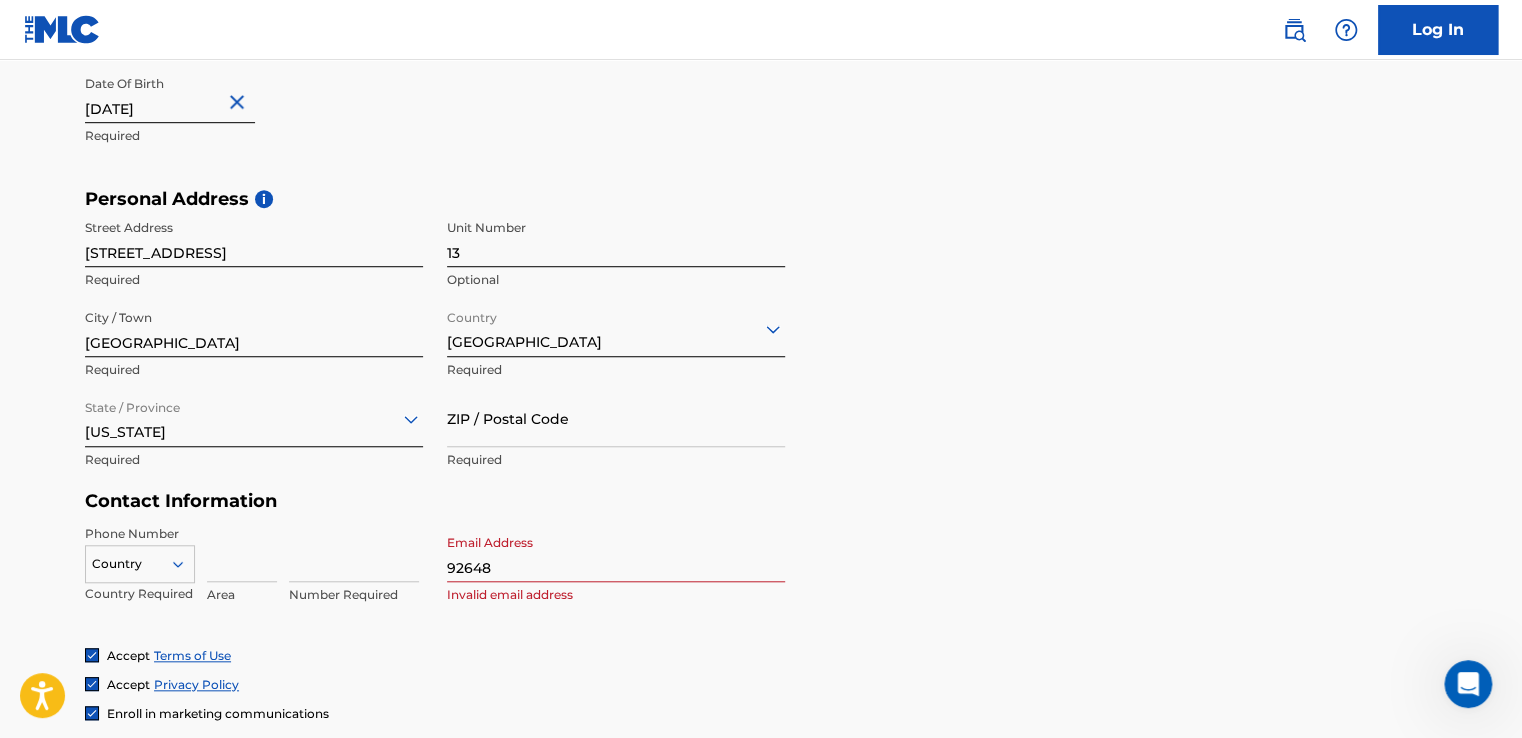 click on "Personal Address i Street Address [STREET_ADDRESS] Required State / Province [US_STATE] Required ZIP / Postal Code Required" at bounding box center [761, 339] 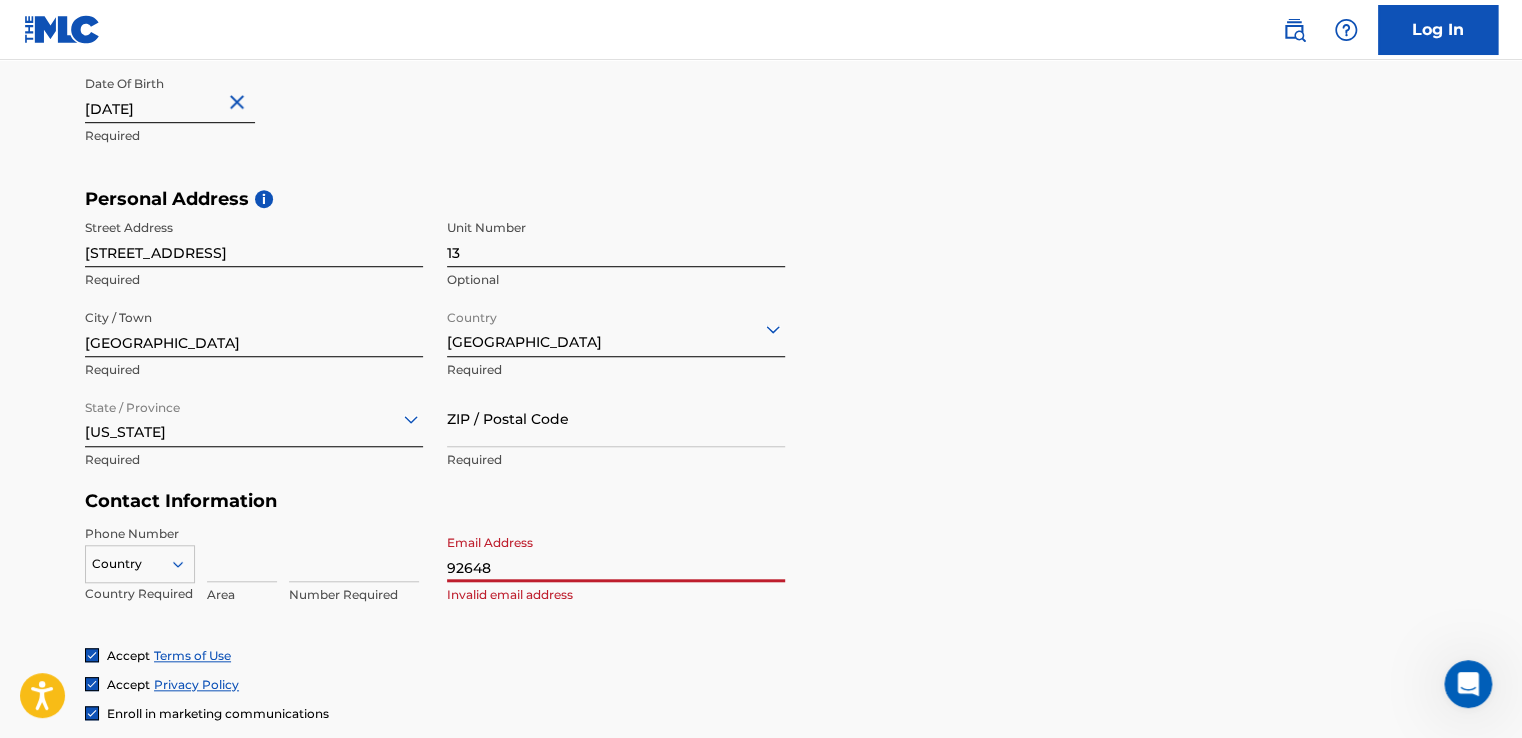 drag, startPoint x: 506, startPoint y: 569, endPoint x: 366, endPoint y: 580, distance: 140.43147 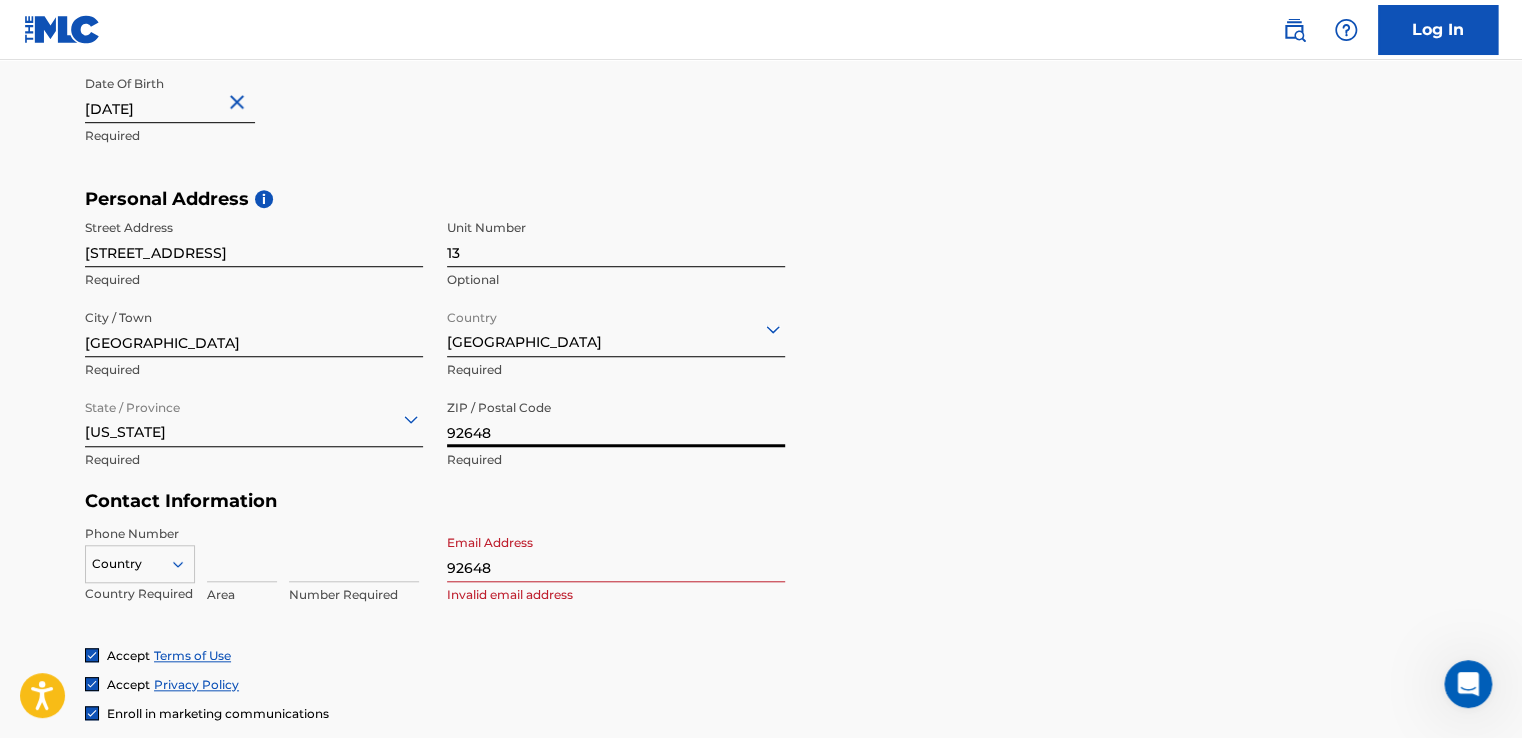 type on "92648" 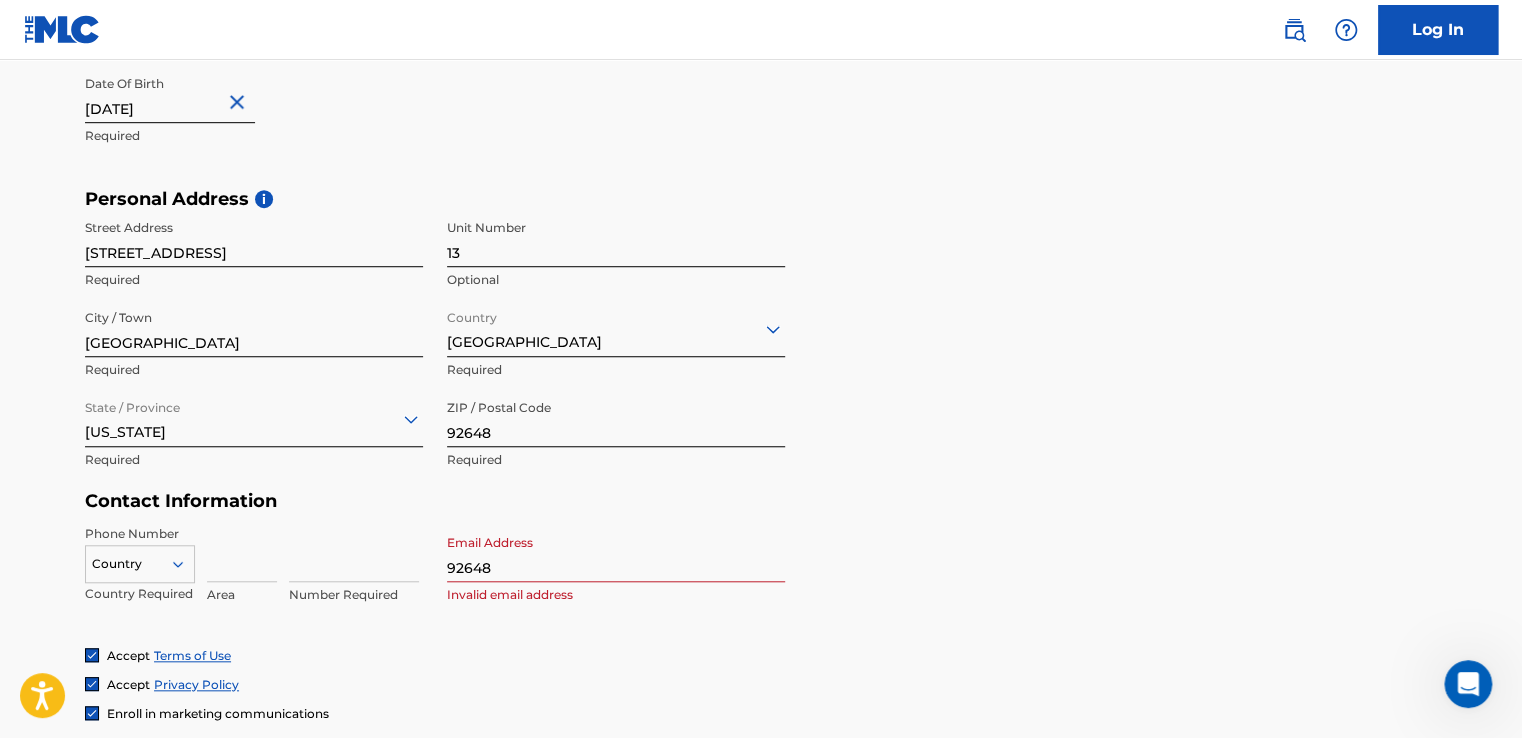 click on "92648" at bounding box center [616, 553] 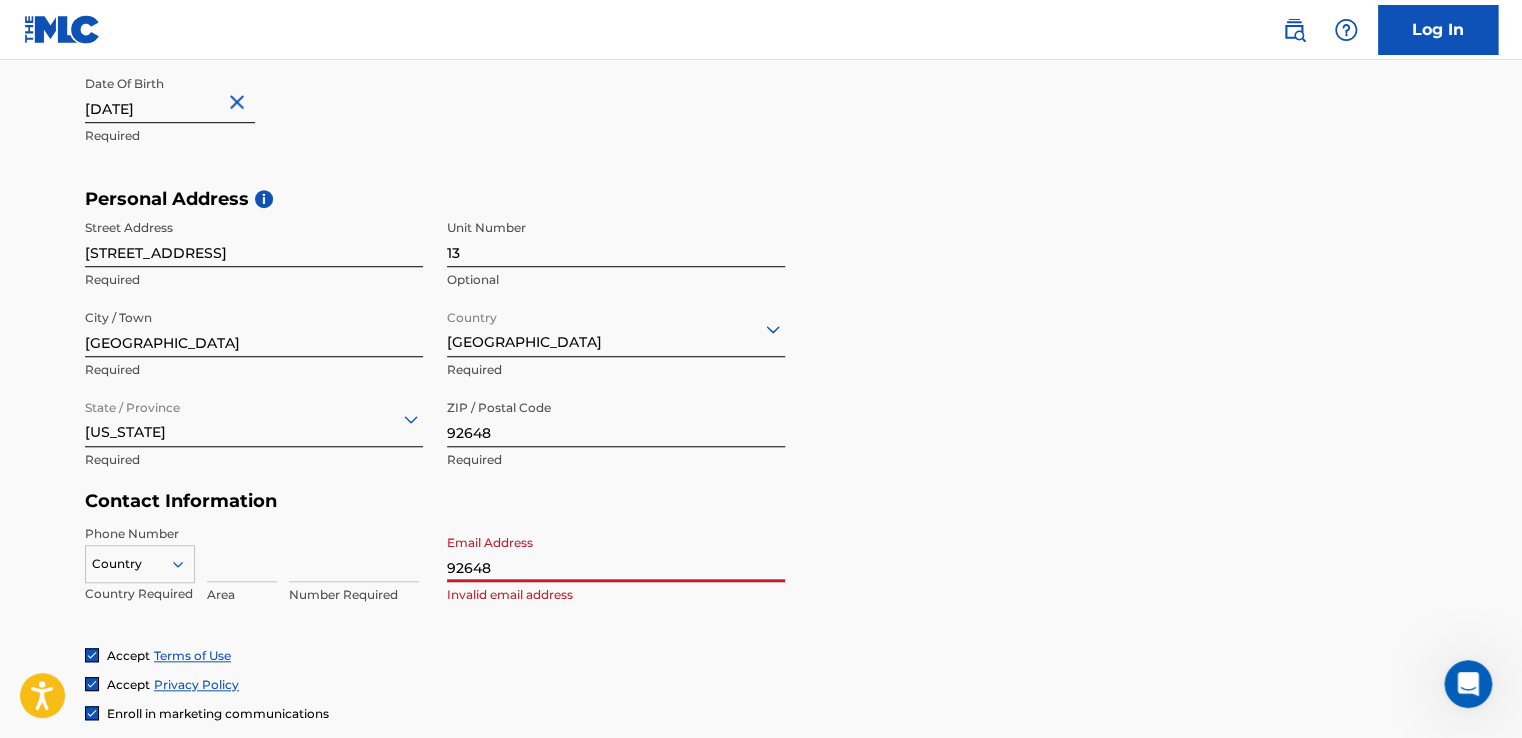 drag, startPoint x: 487, startPoint y: 570, endPoint x: 327, endPoint y: 598, distance: 162.43152 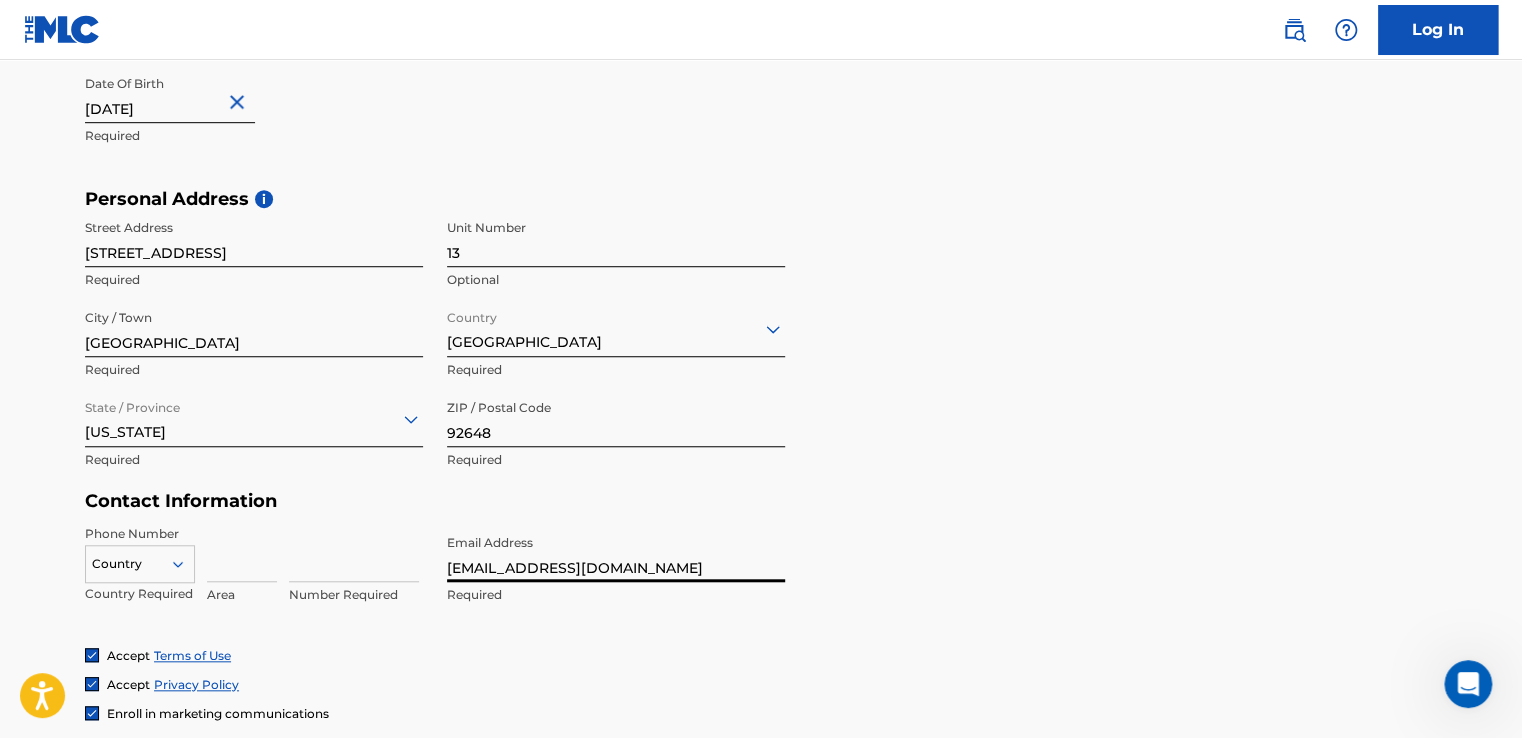 type on "[EMAIL_ADDRESS][DOMAIN_NAME]" 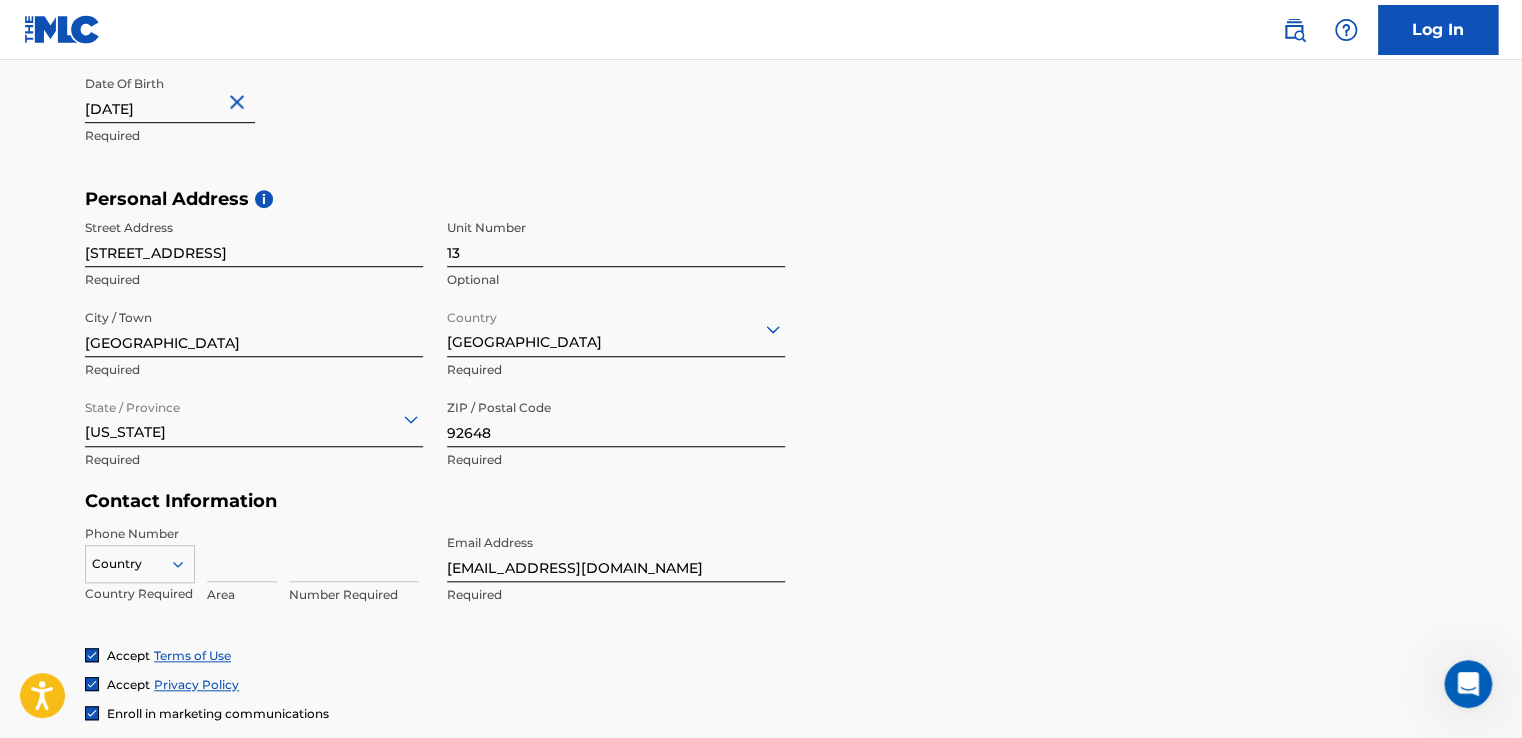 click on "Accept Terms of Use Accept Privacy Policy Enroll in marketing communications" at bounding box center [761, 684] 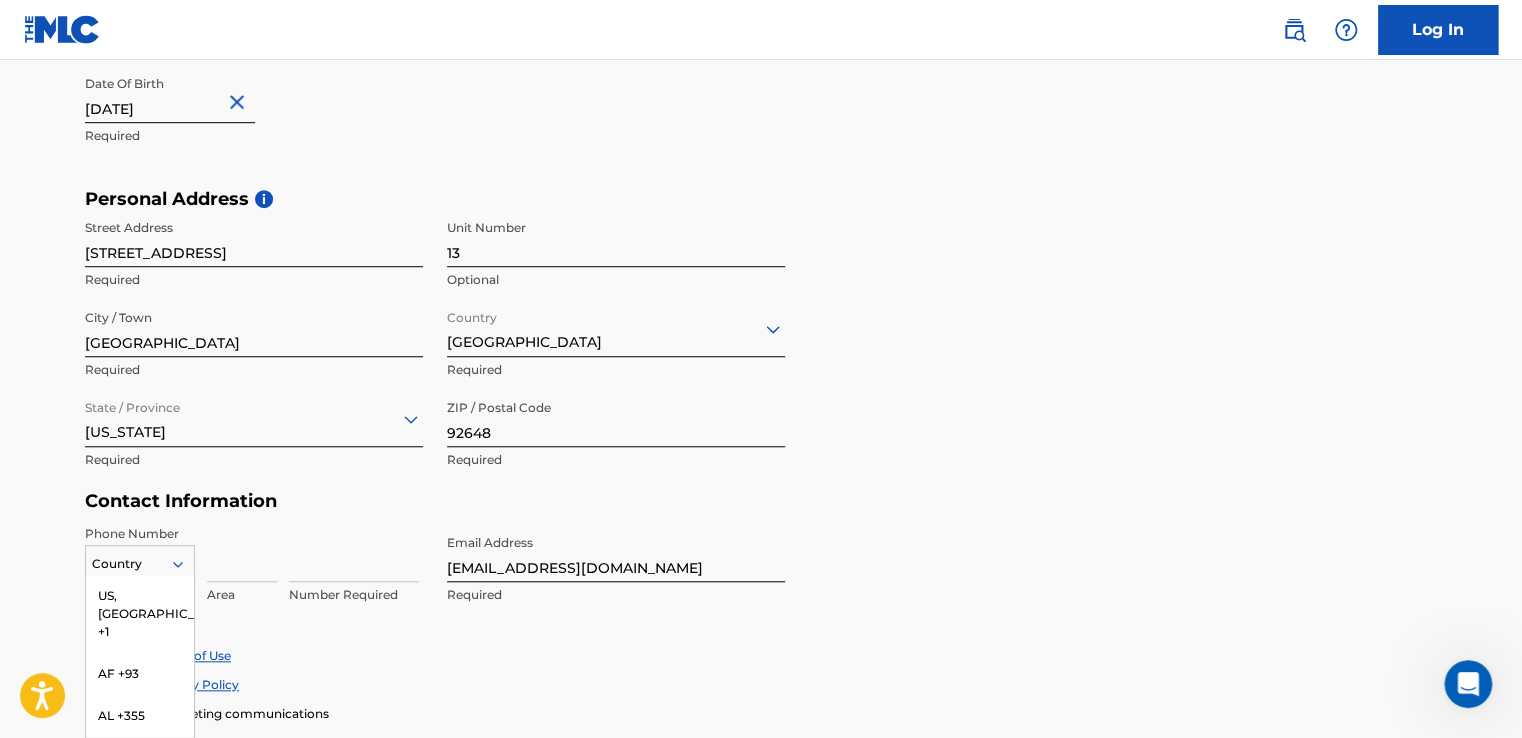 scroll, scrollTop: 697, scrollLeft: 0, axis: vertical 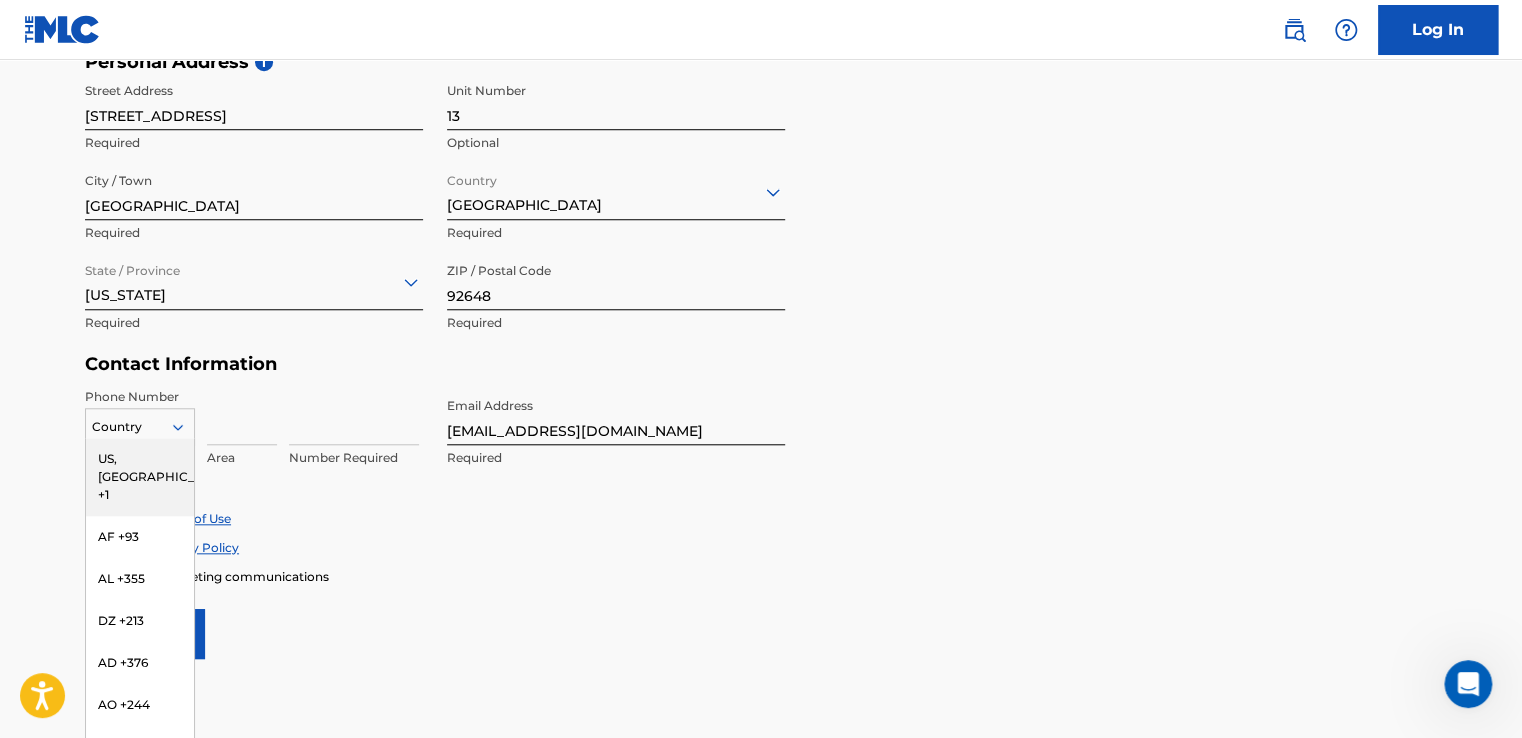 click on "US, [GEOGRAPHIC_DATA] +1" at bounding box center (140, 477) 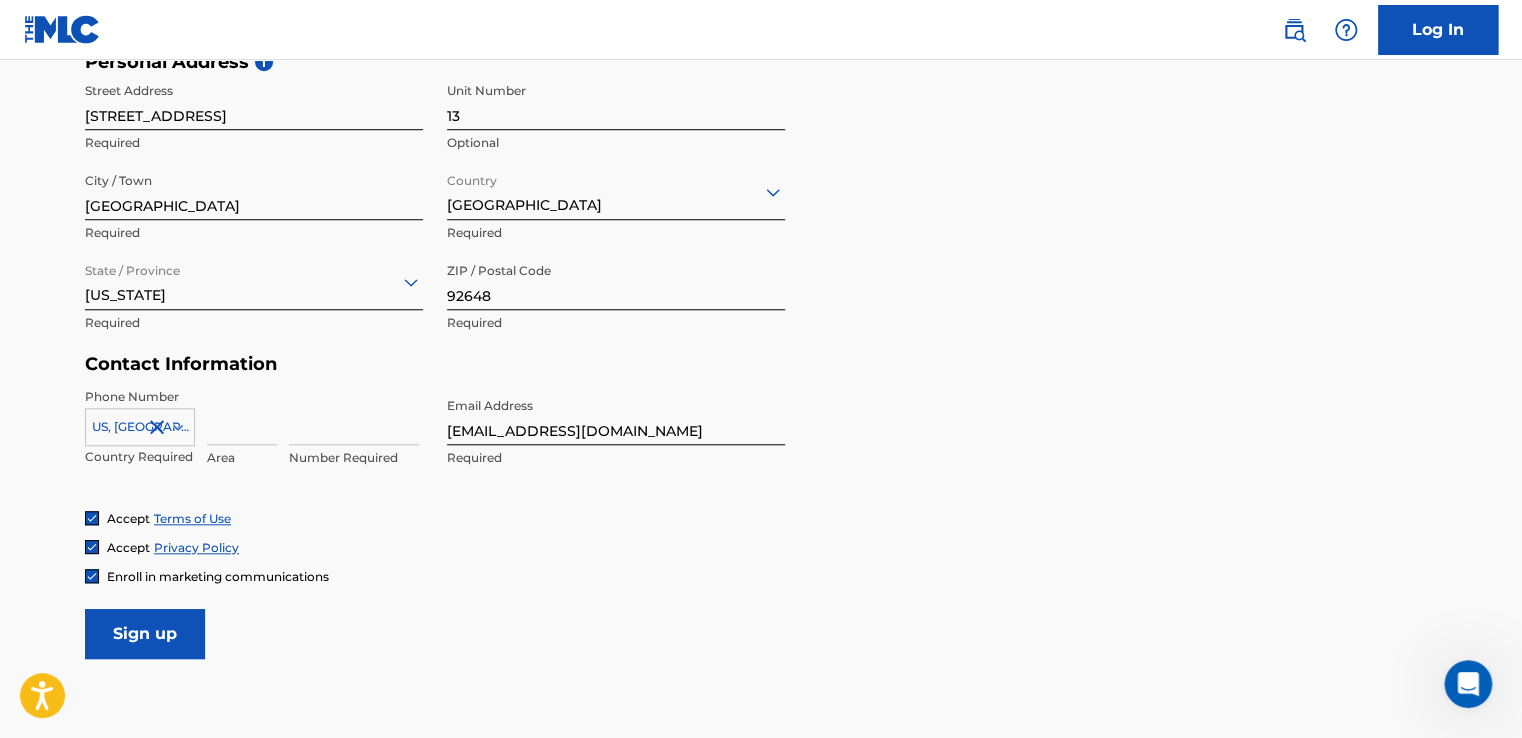 click at bounding box center [242, 416] 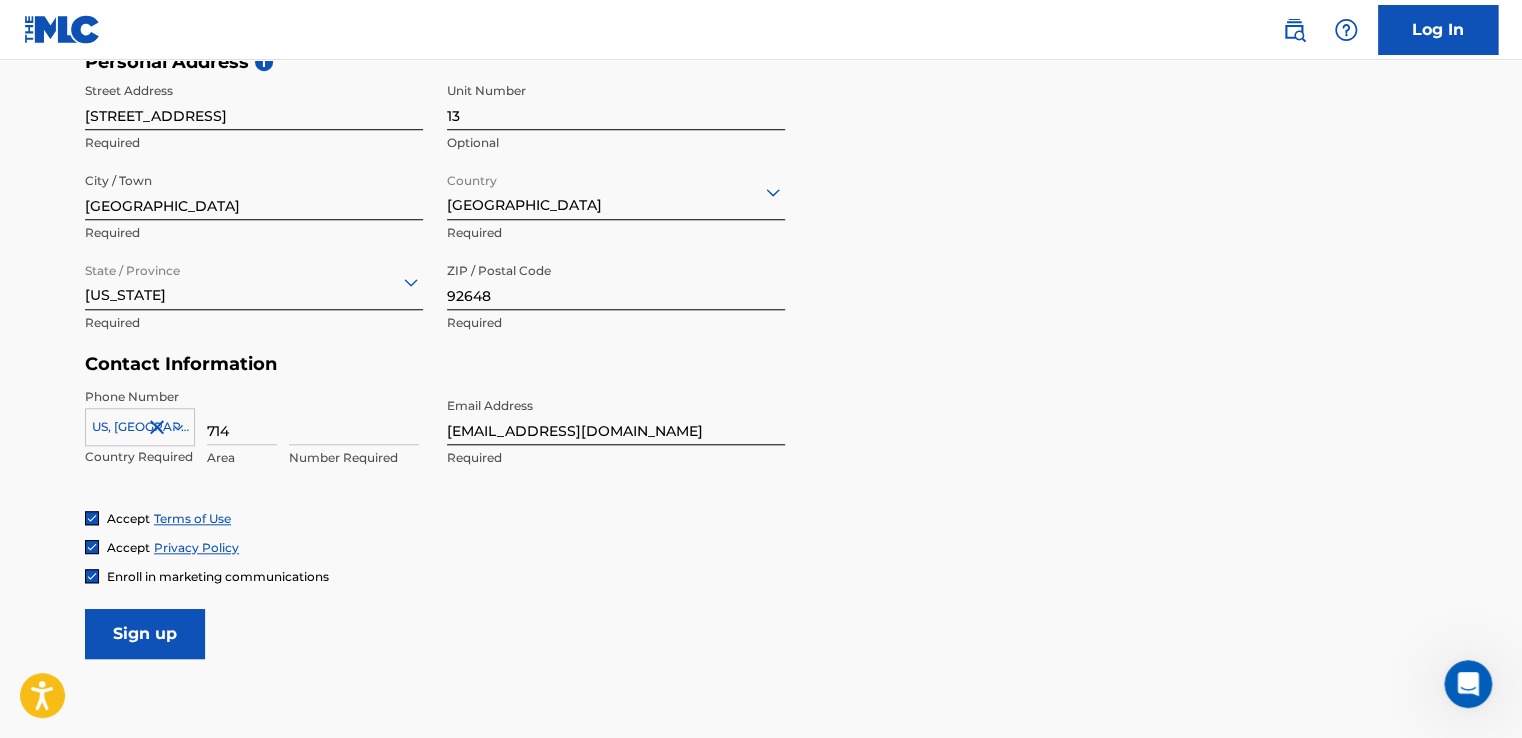 type on "714" 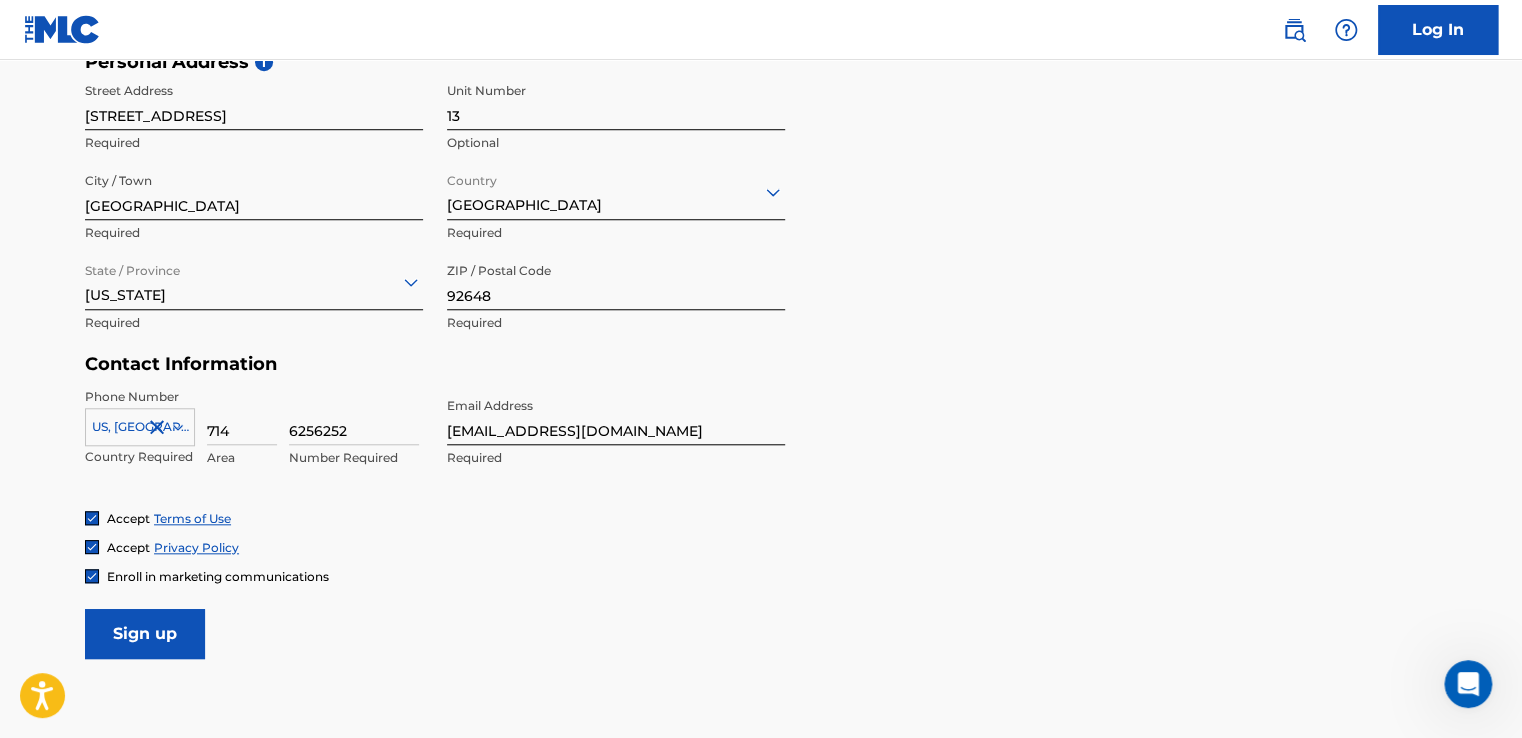 type on "6256252" 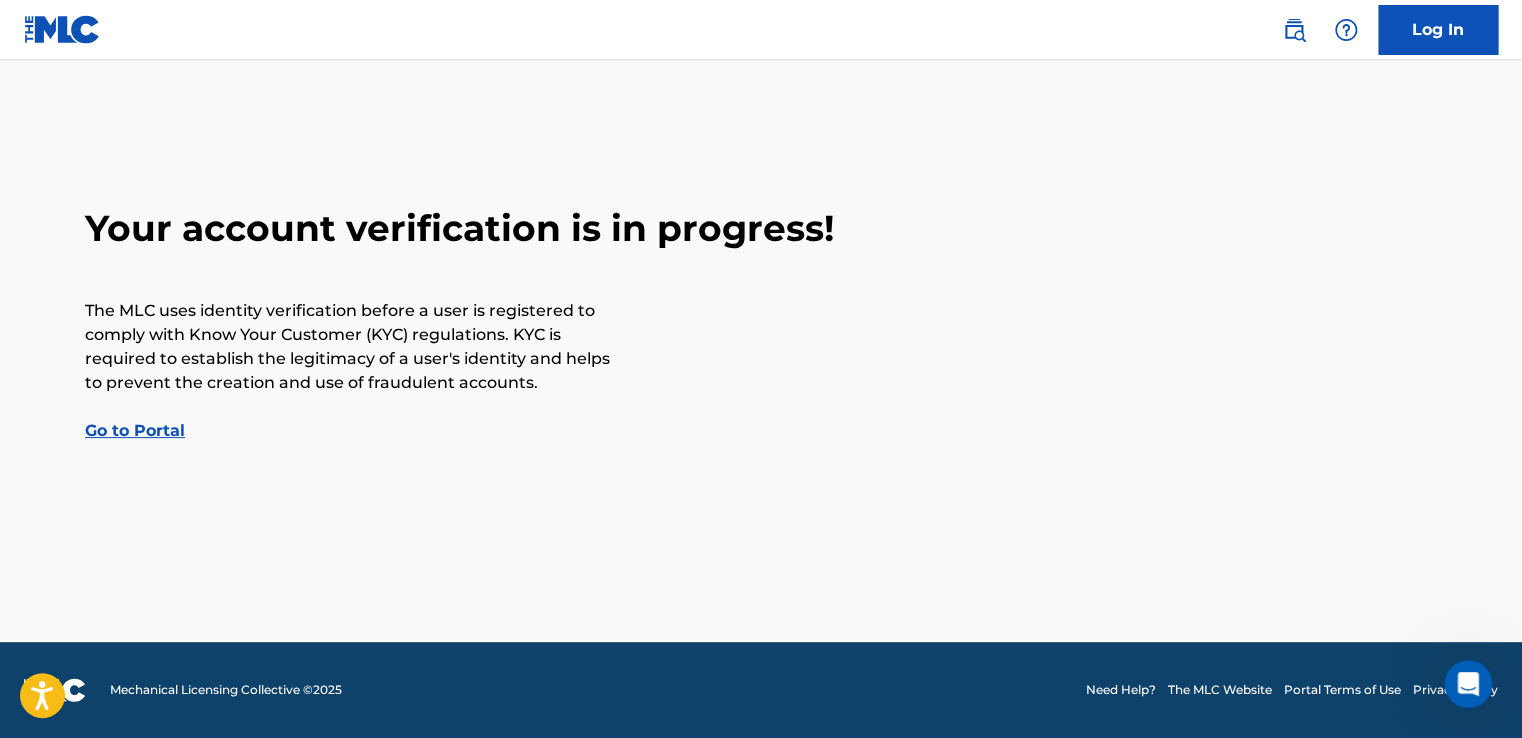 scroll, scrollTop: 0, scrollLeft: 0, axis: both 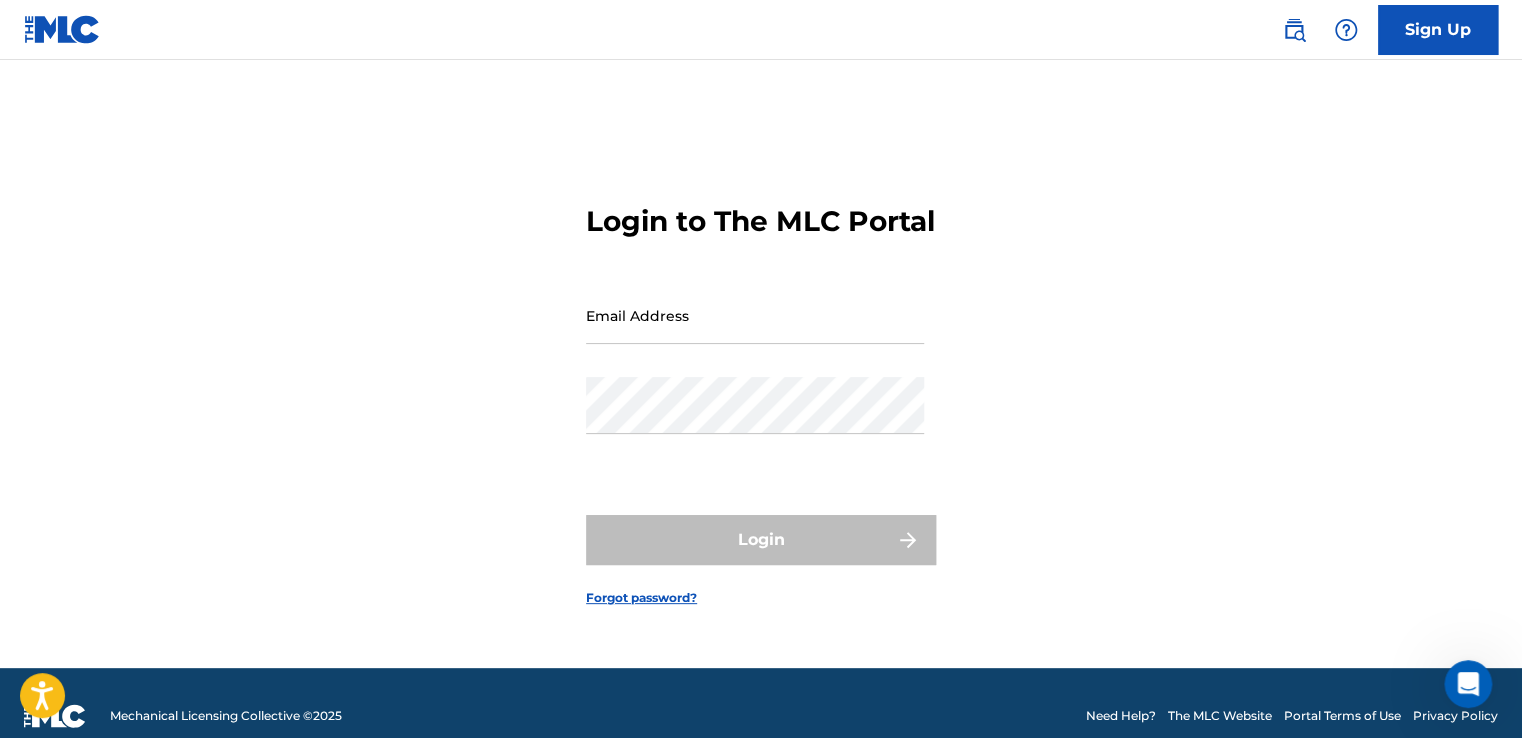 click on "Sign Up" at bounding box center (1438, 30) 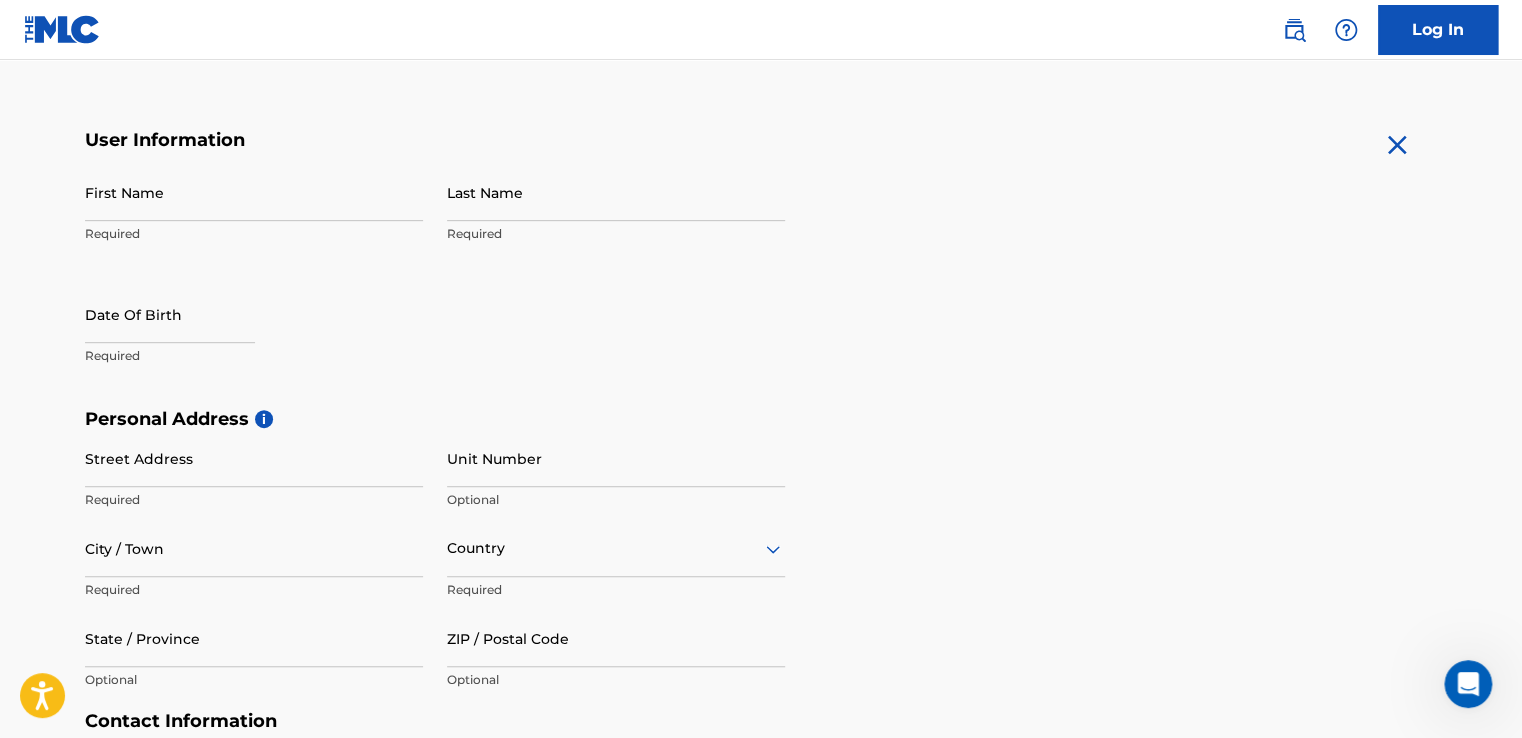 scroll, scrollTop: 0, scrollLeft: 0, axis: both 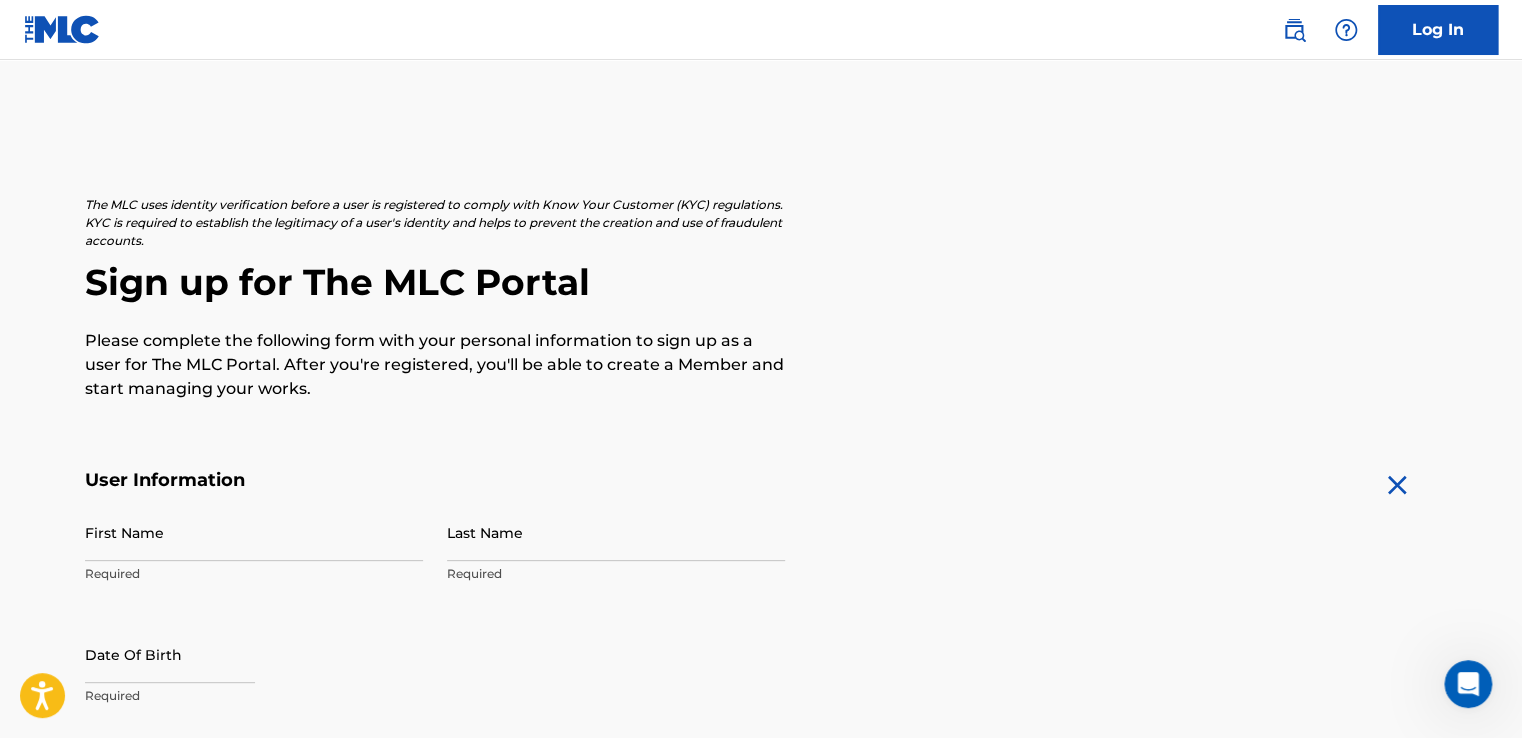 click on "Log In" at bounding box center [1438, 30] 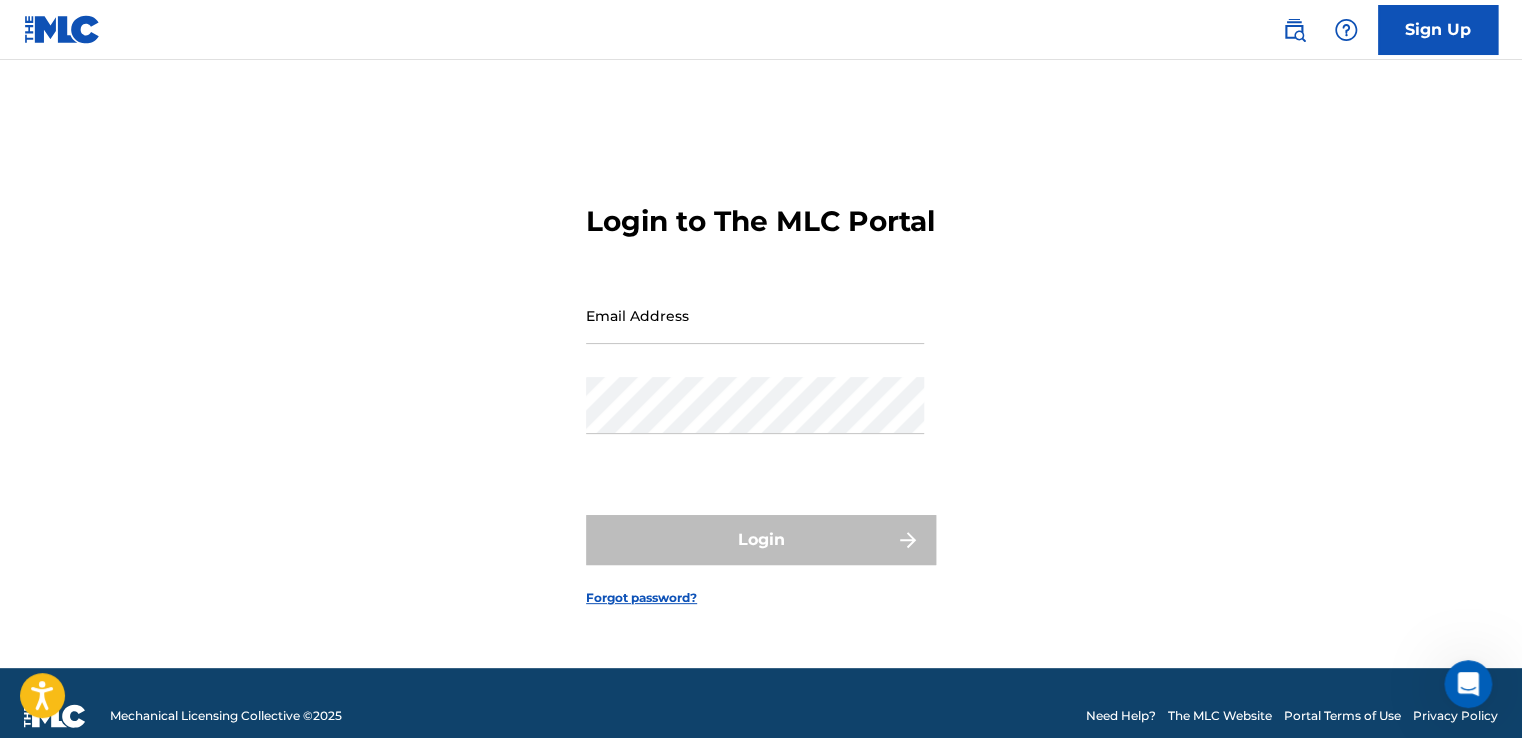 click on "Email Address" at bounding box center [755, 332] 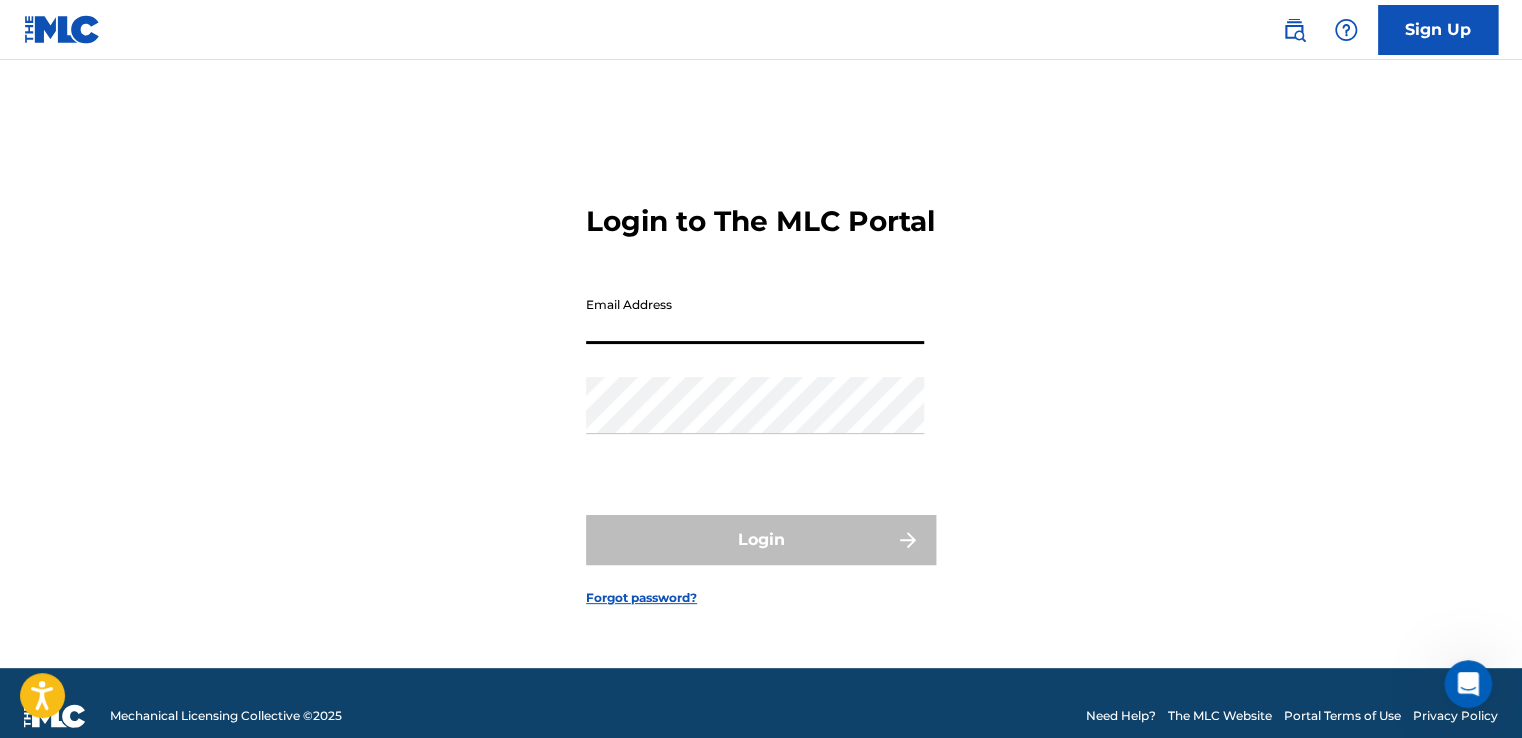 click on "Email Address" at bounding box center [755, 315] 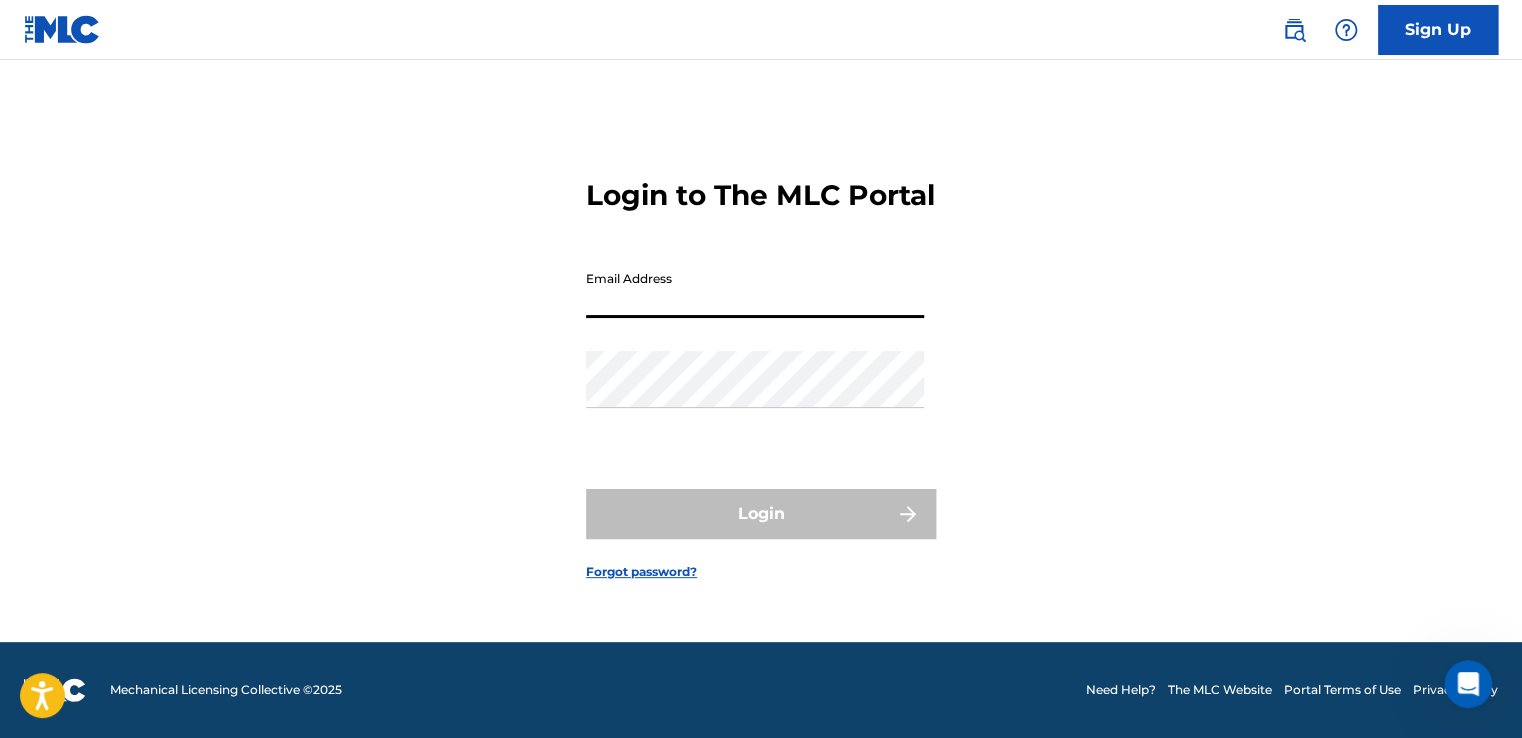 scroll, scrollTop: 0, scrollLeft: 0, axis: both 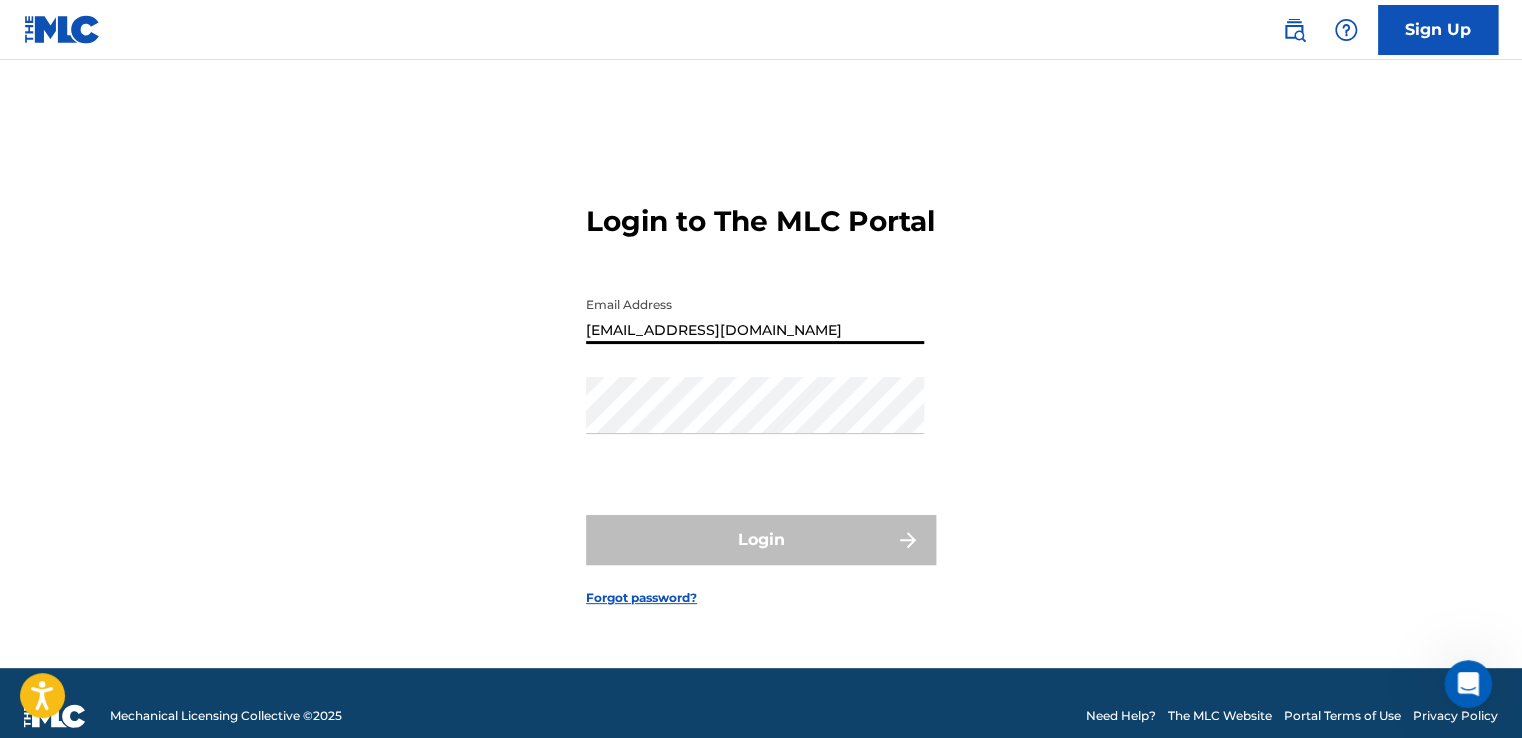 type on "[EMAIL_ADDRESS][DOMAIN_NAME]" 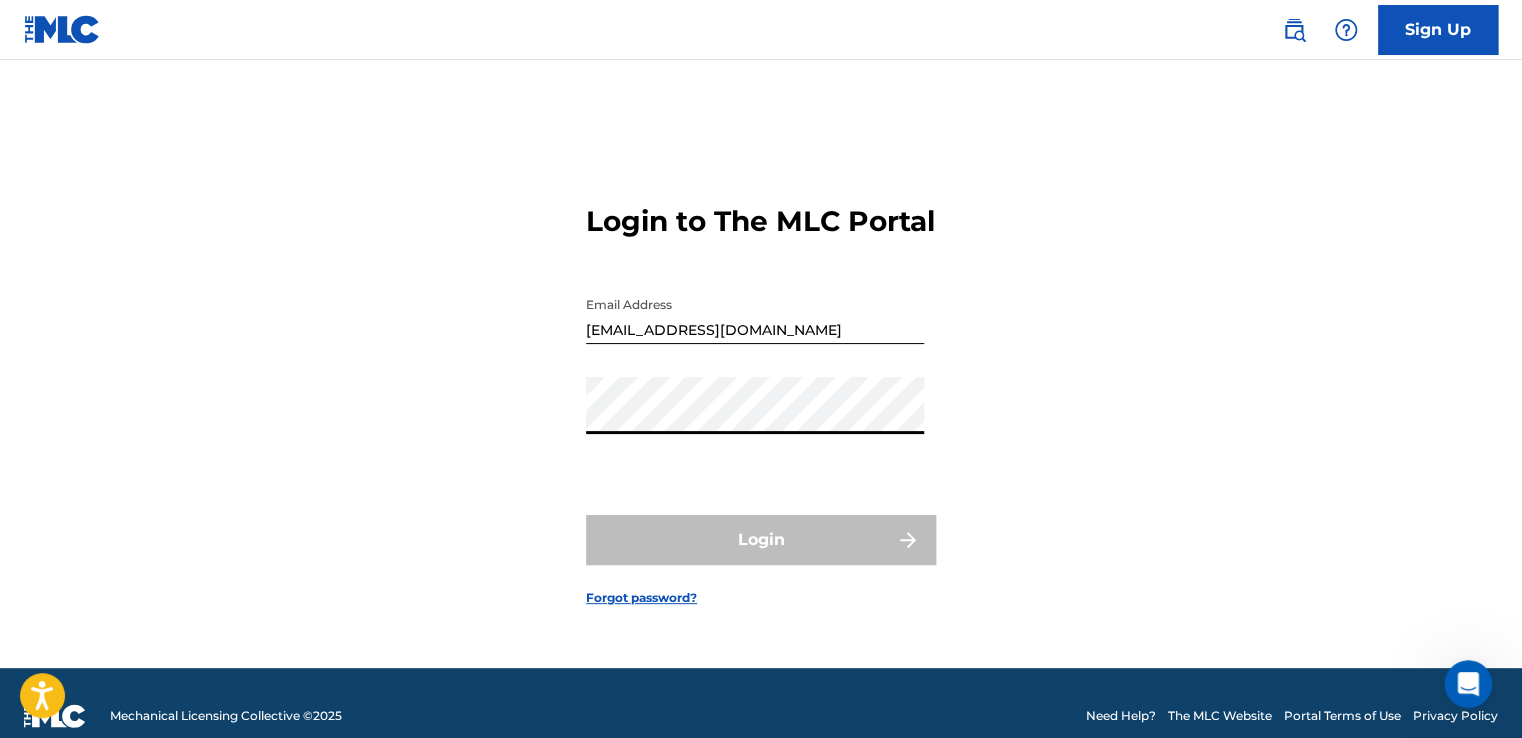 click on "Forgot password?" at bounding box center (641, 598) 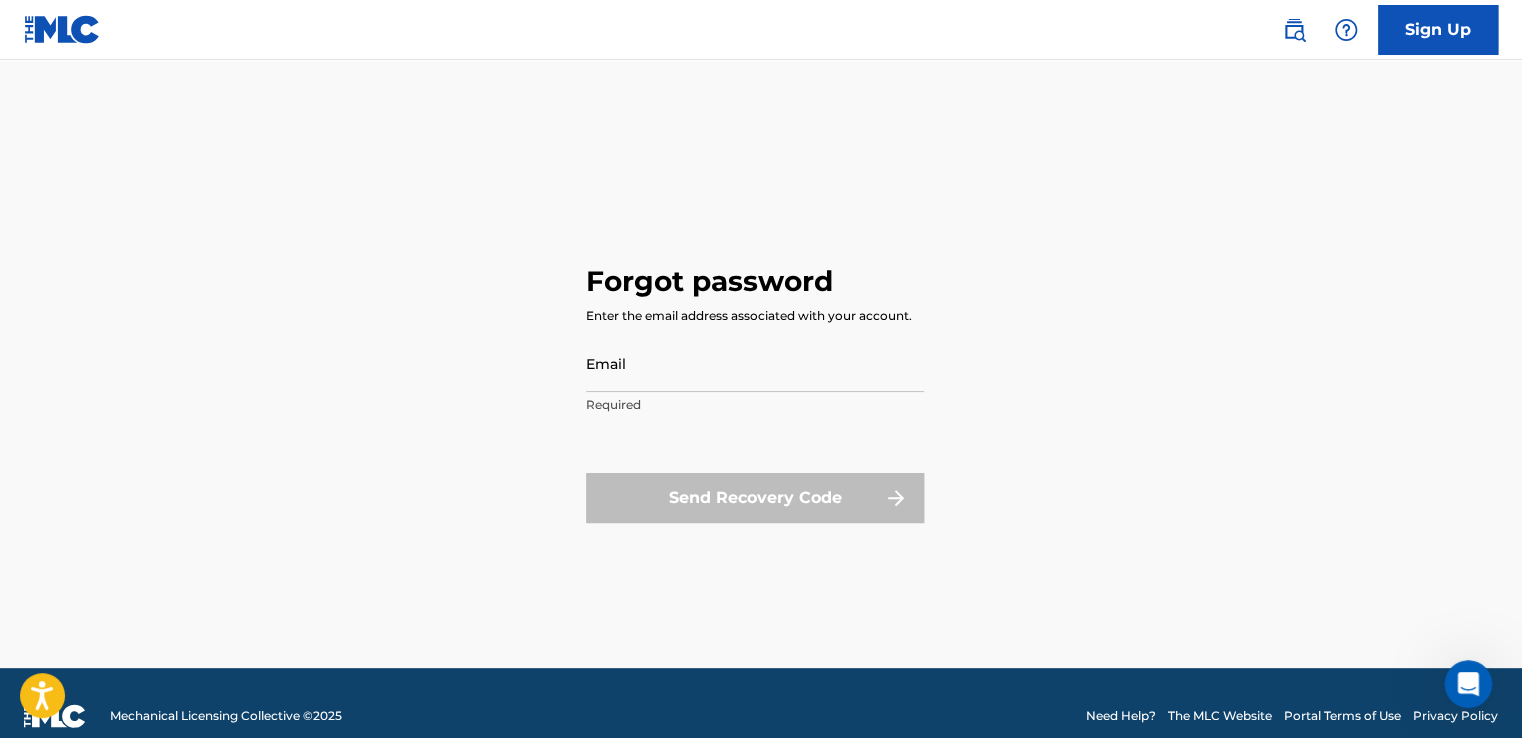 click on "Email" at bounding box center [755, 363] 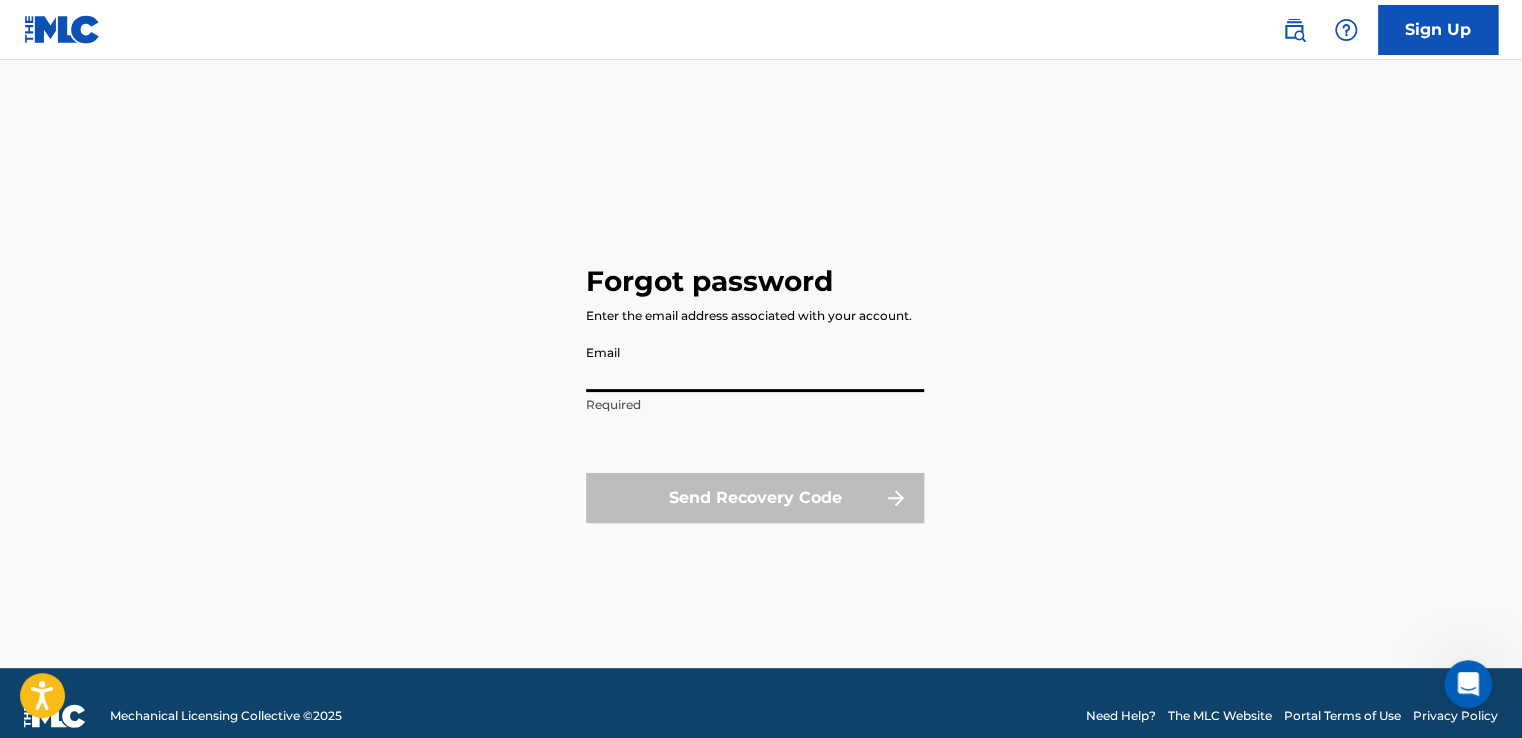 type on "[EMAIL_ADDRESS][DOMAIN_NAME]" 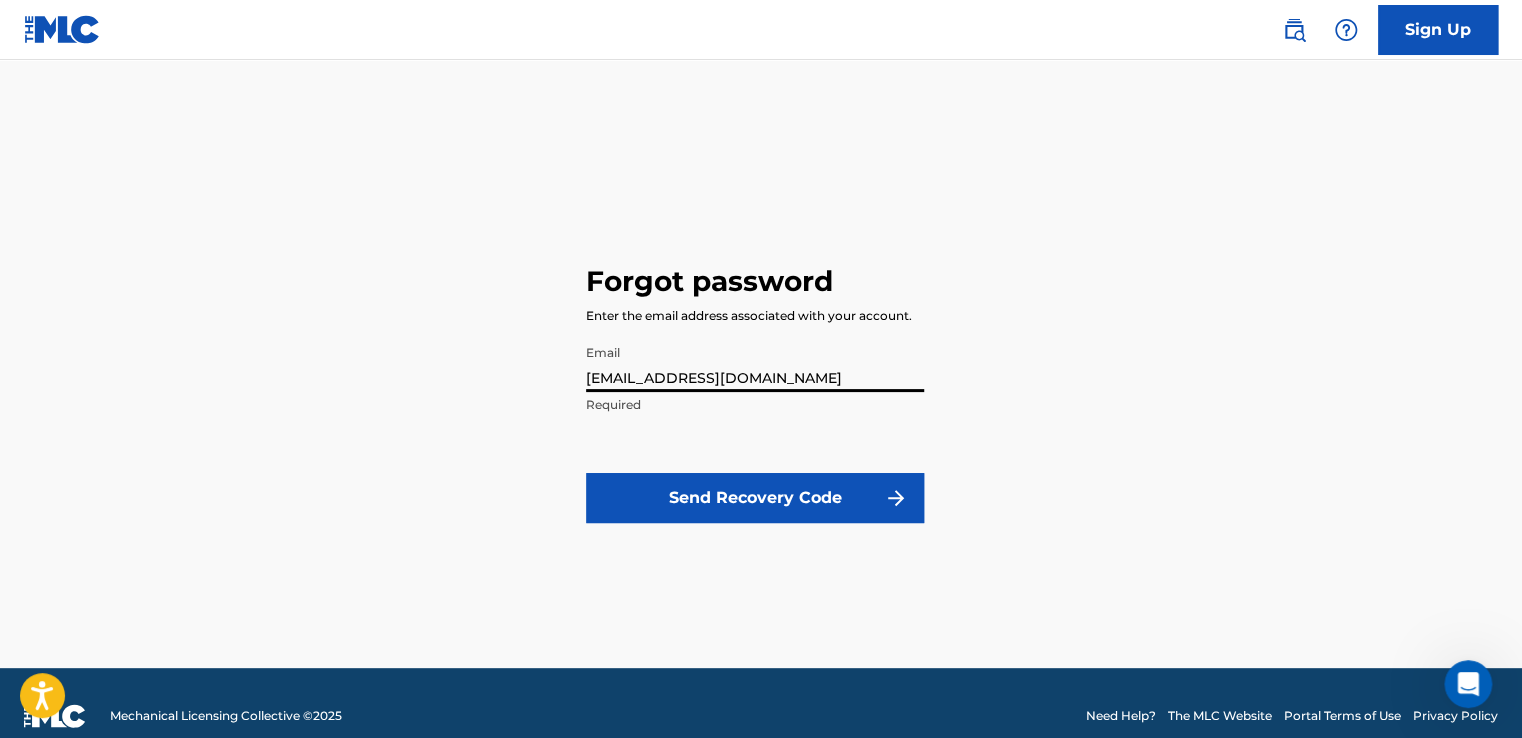 click on "Email [EMAIL_ADDRESS][DOMAIN_NAME] Required Send Recovery Code" at bounding box center [755, 441] 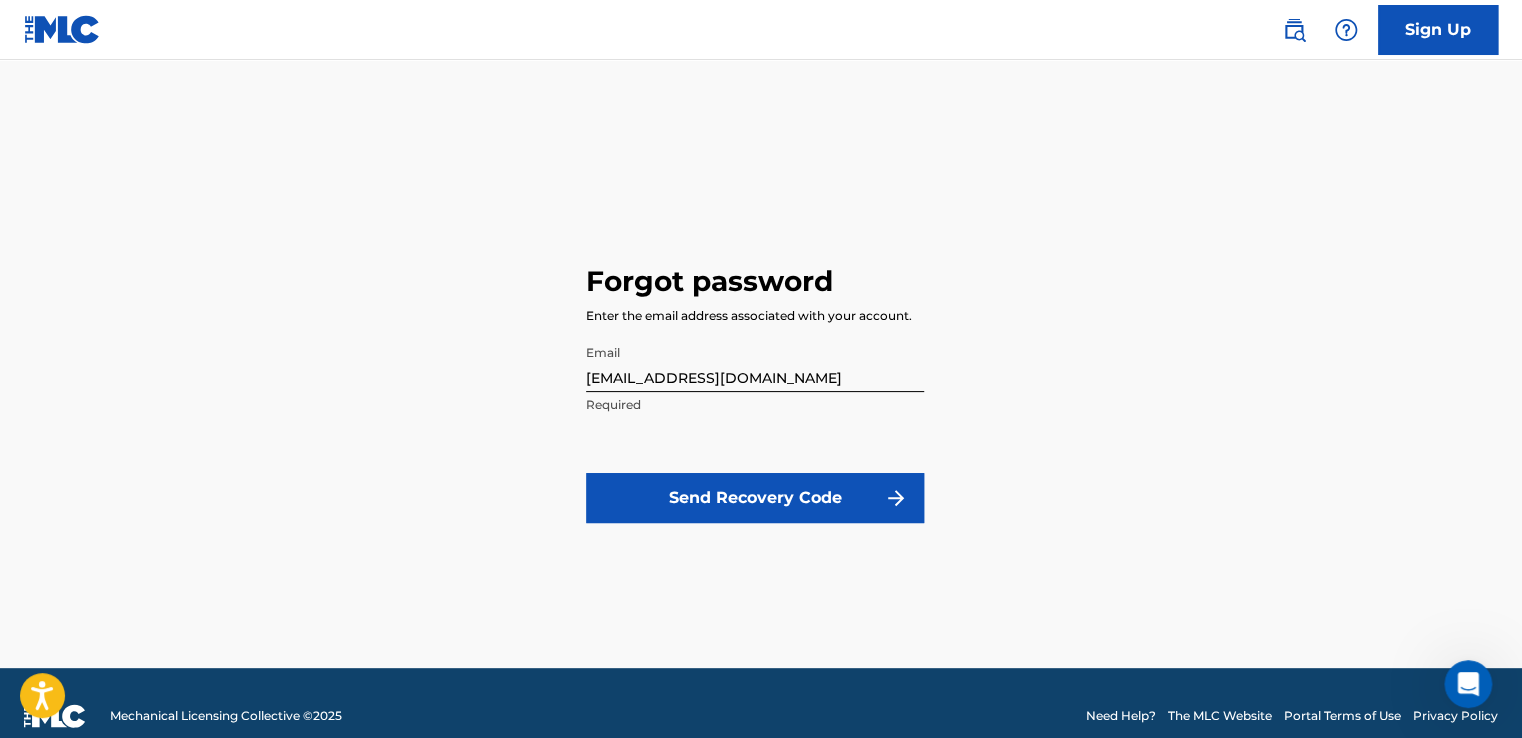 click on "Send Recovery Code" at bounding box center (755, 498) 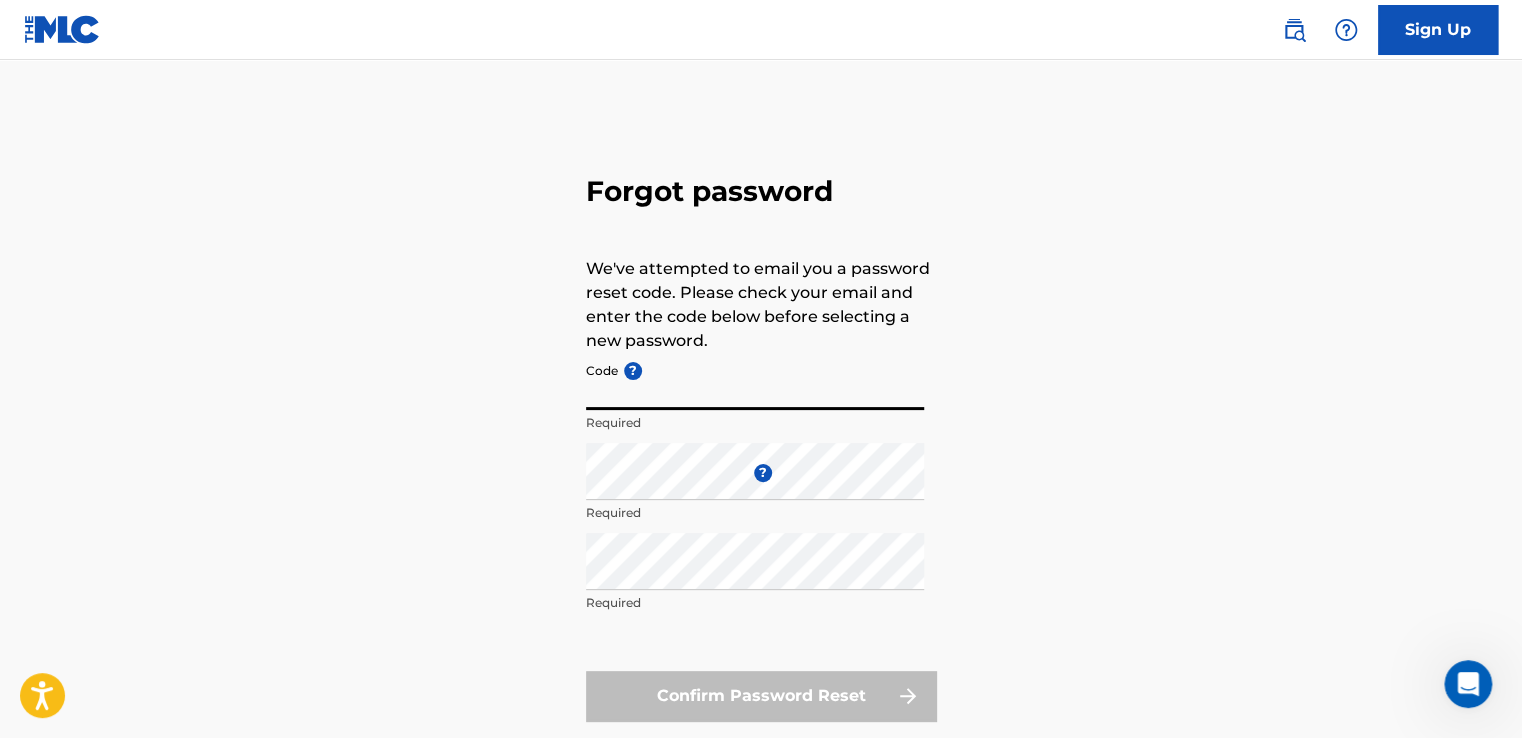 click on "Code ?" at bounding box center [755, 381] 